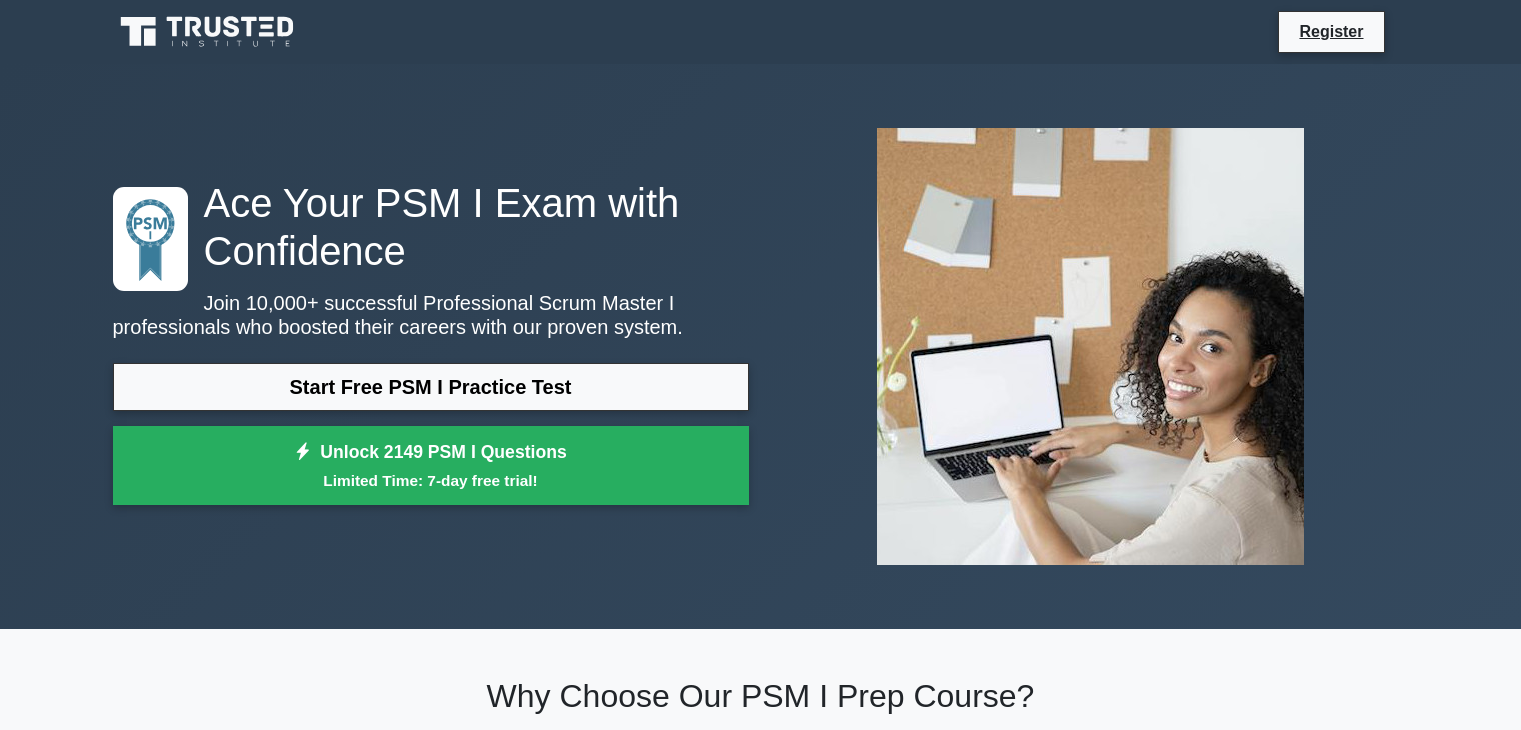 scroll, scrollTop: 0, scrollLeft: 0, axis: both 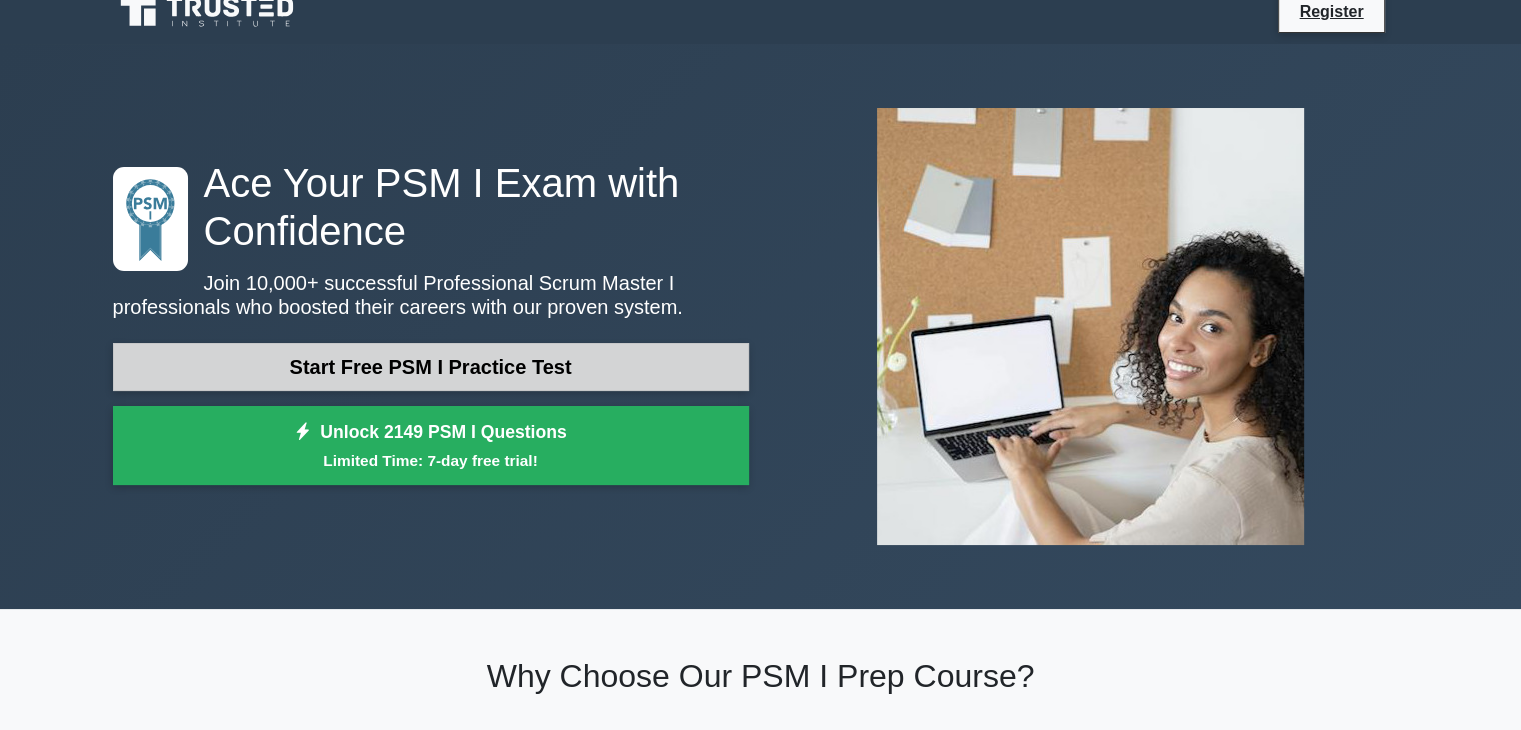 click on "Start Free PSM I Practice Test" at bounding box center [431, 367] 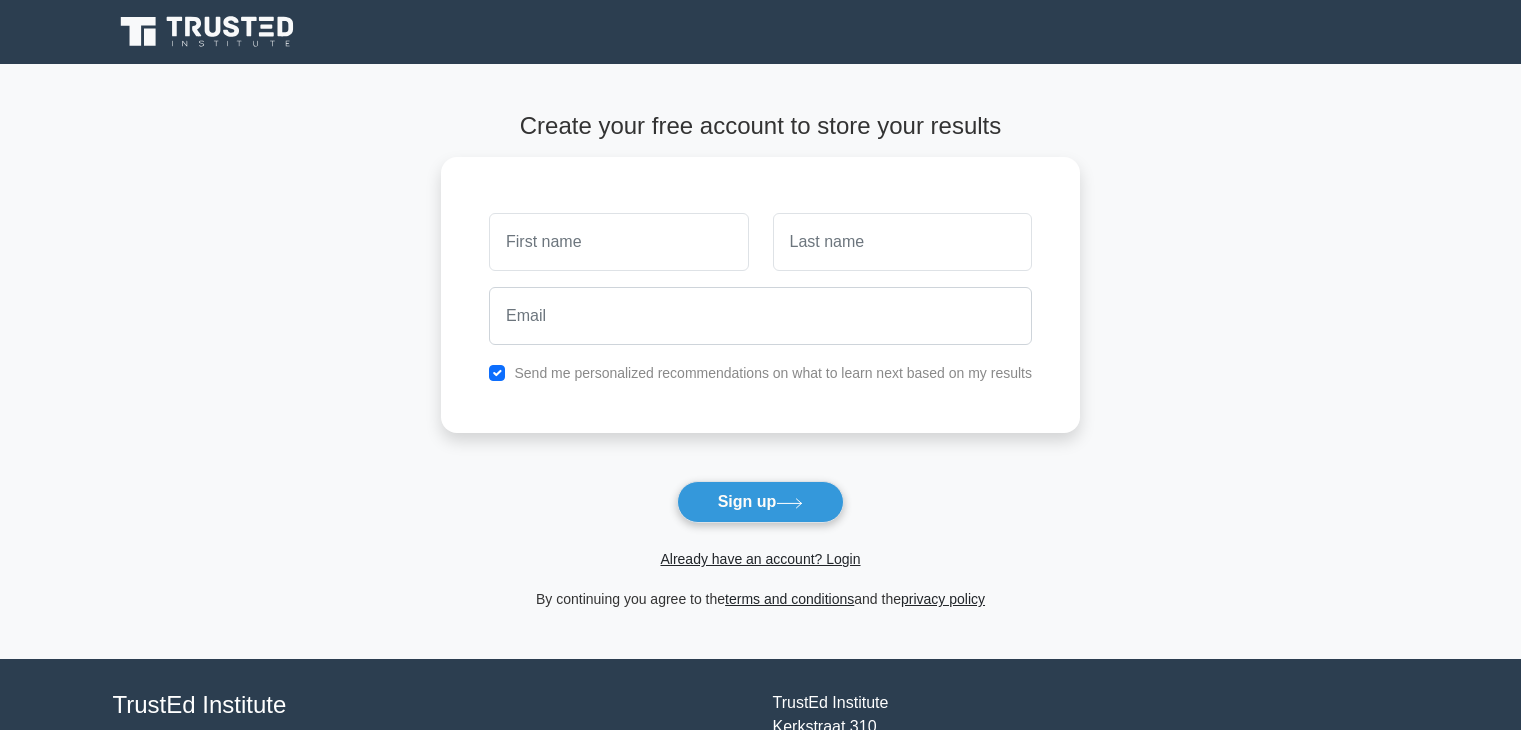 scroll, scrollTop: 0, scrollLeft: 0, axis: both 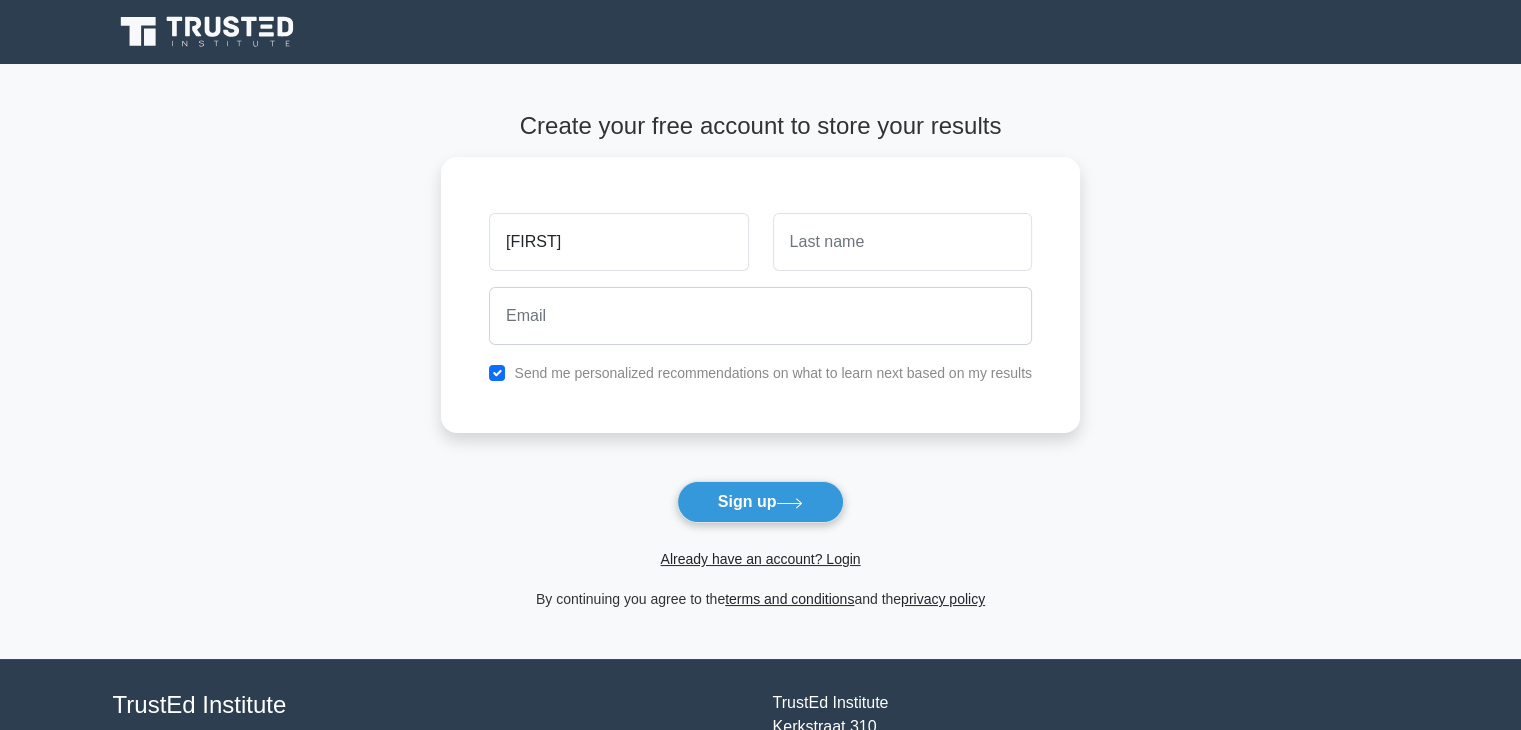 type on "[FIRST]" 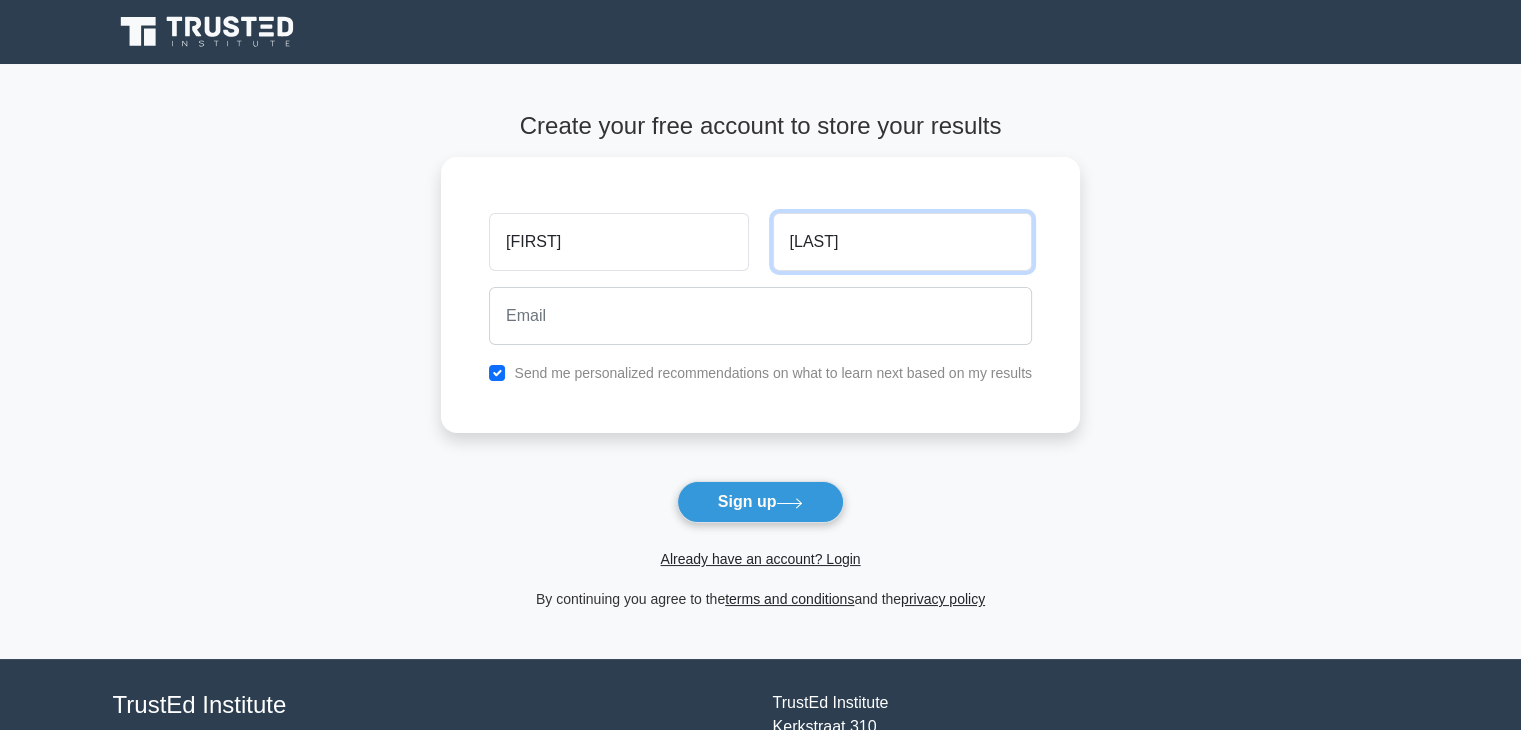 type on "[LAST]" 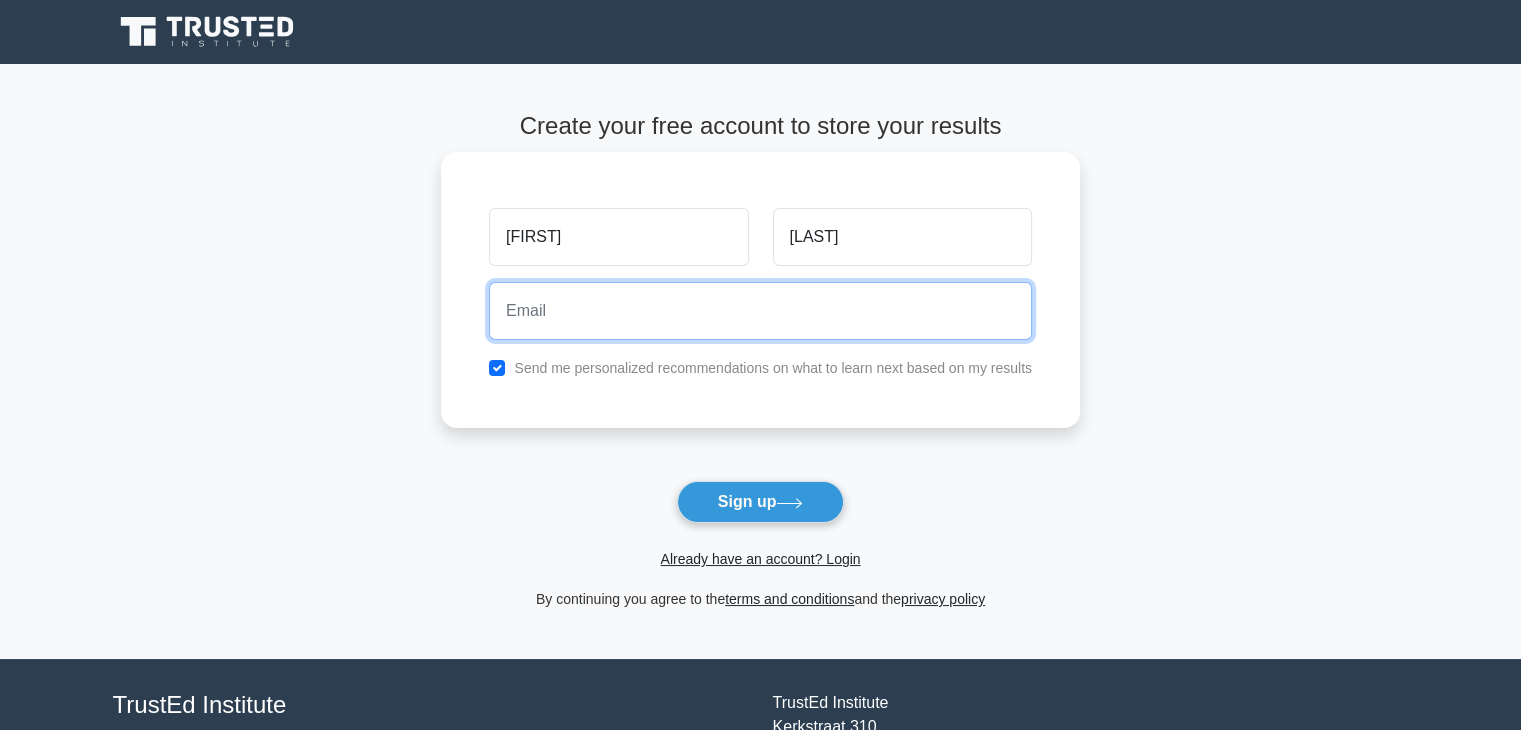 type on "[EMAIL]" 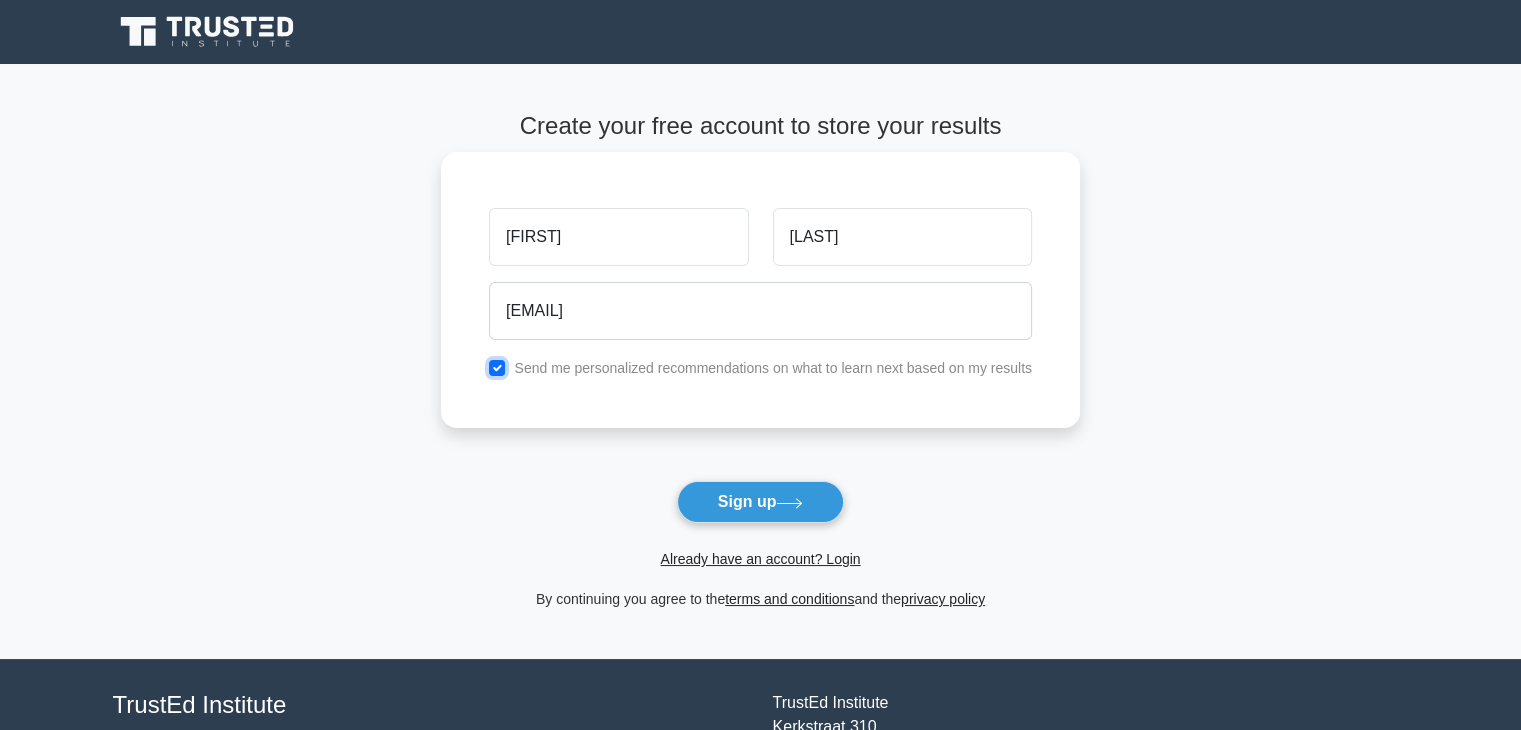 click at bounding box center (497, 368) 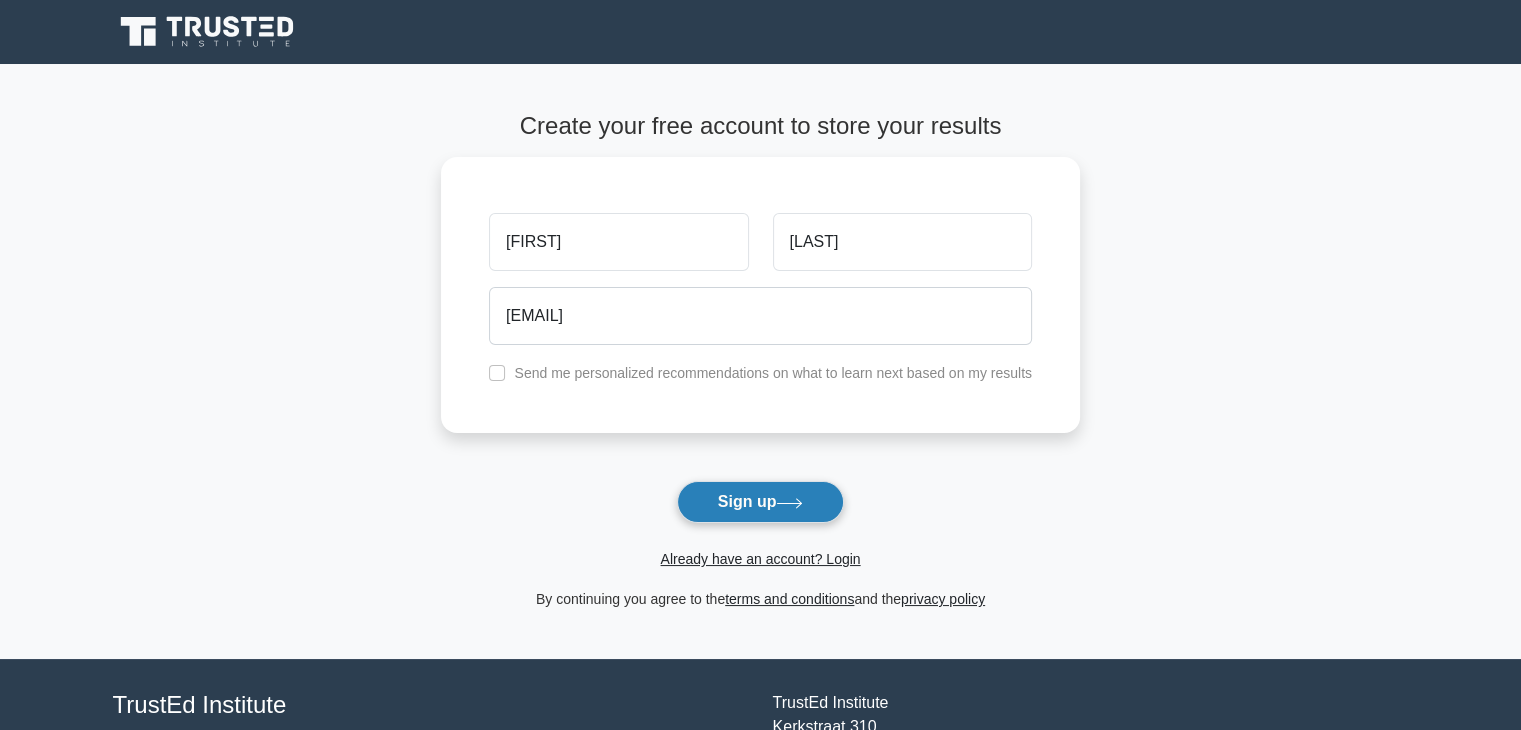 click on "Sign up" at bounding box center (761, 502) 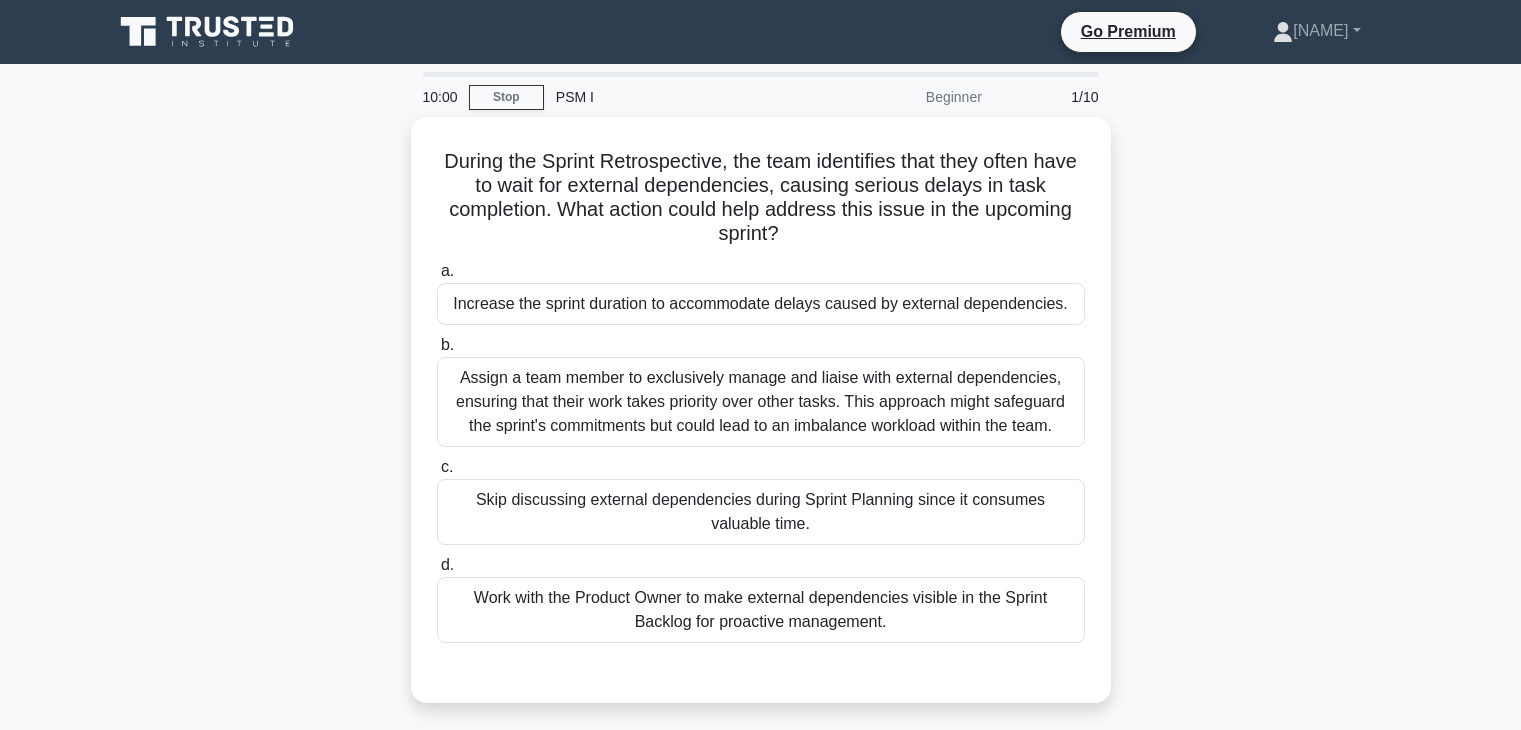 scroll, scrollTop: 0, scrollLeft: 0, axis: both 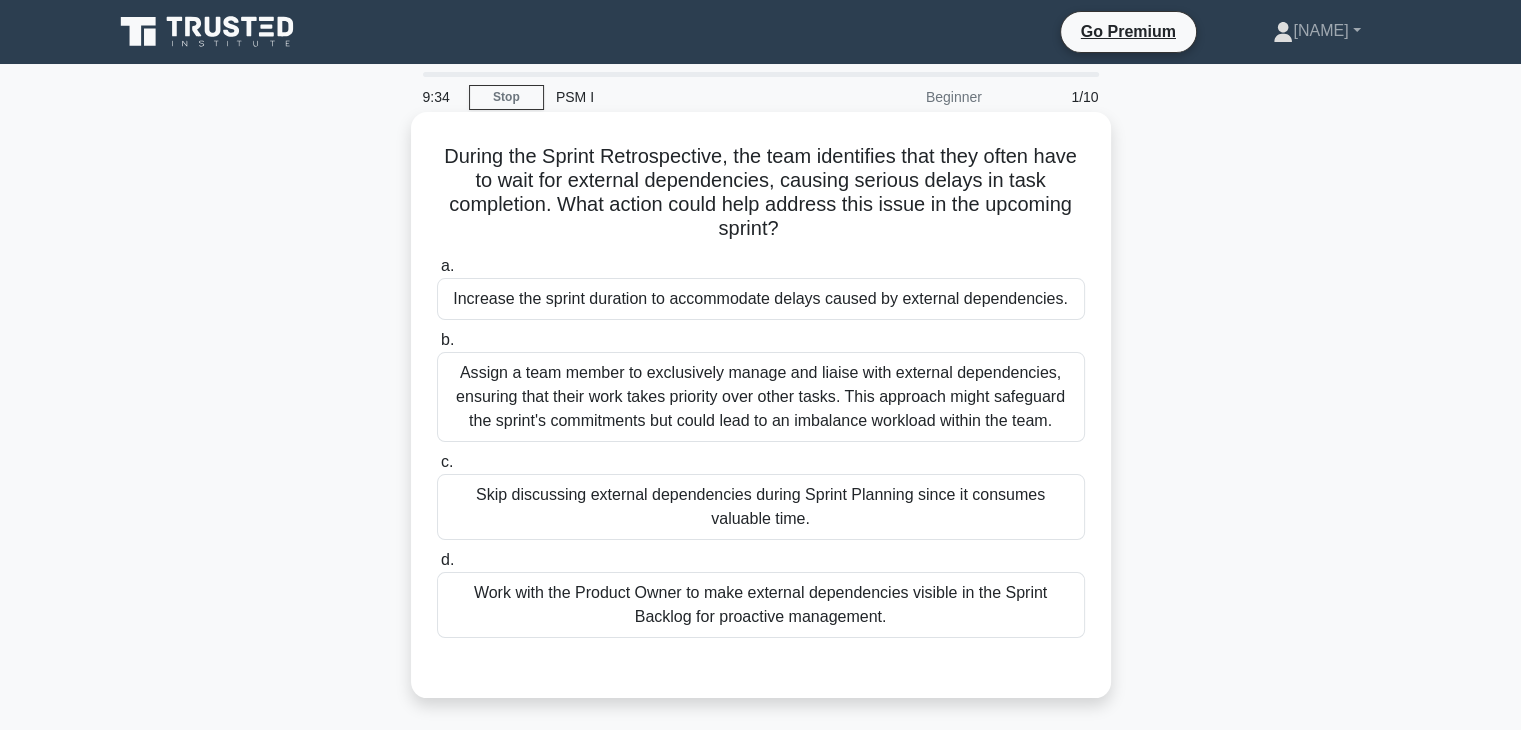 click on "Work with the Product Owner to make external dependencies visible in the Sprint Backlog for proactive management." at bounding box center [761, 605] 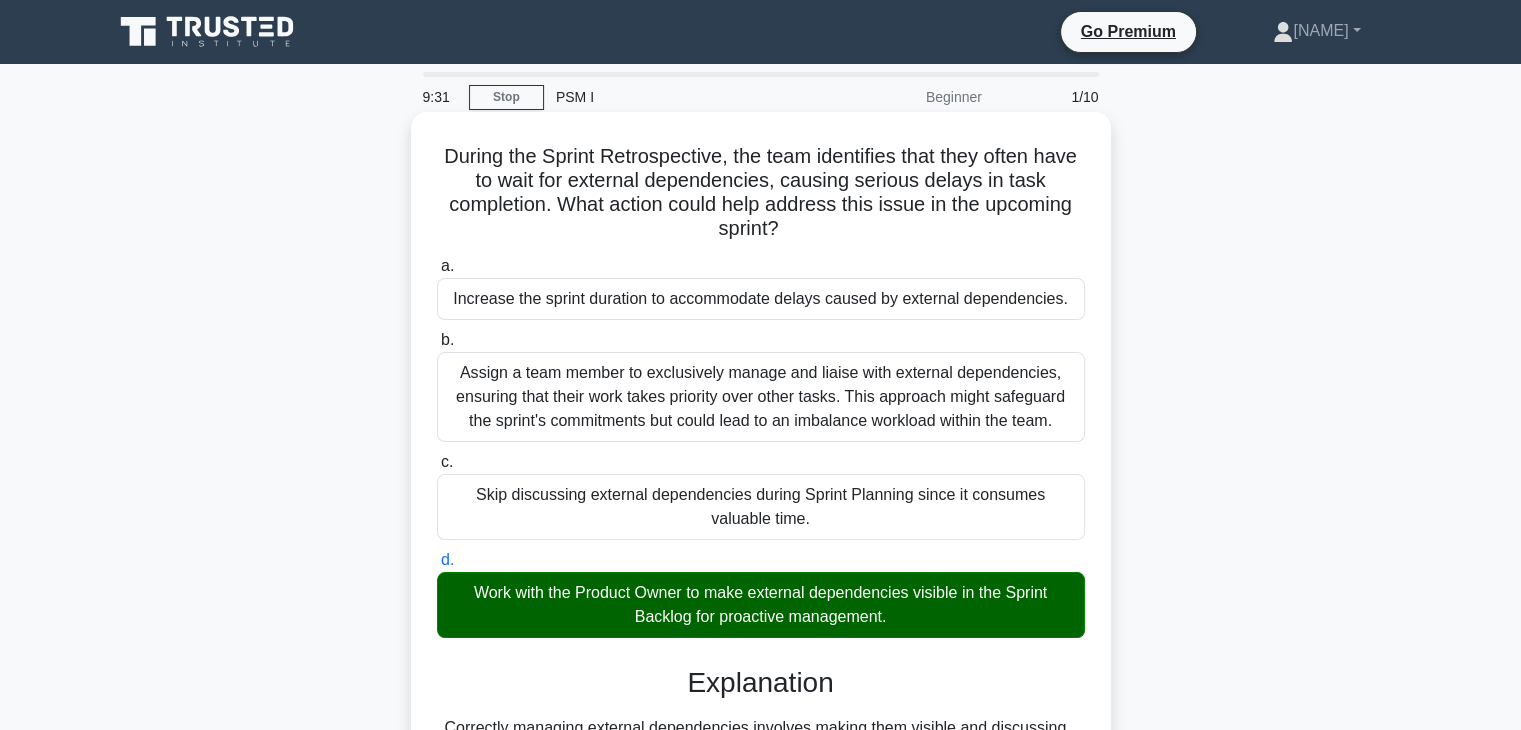 scroll, scrollTop: 351, scrollLeft: 0, axis: vertical 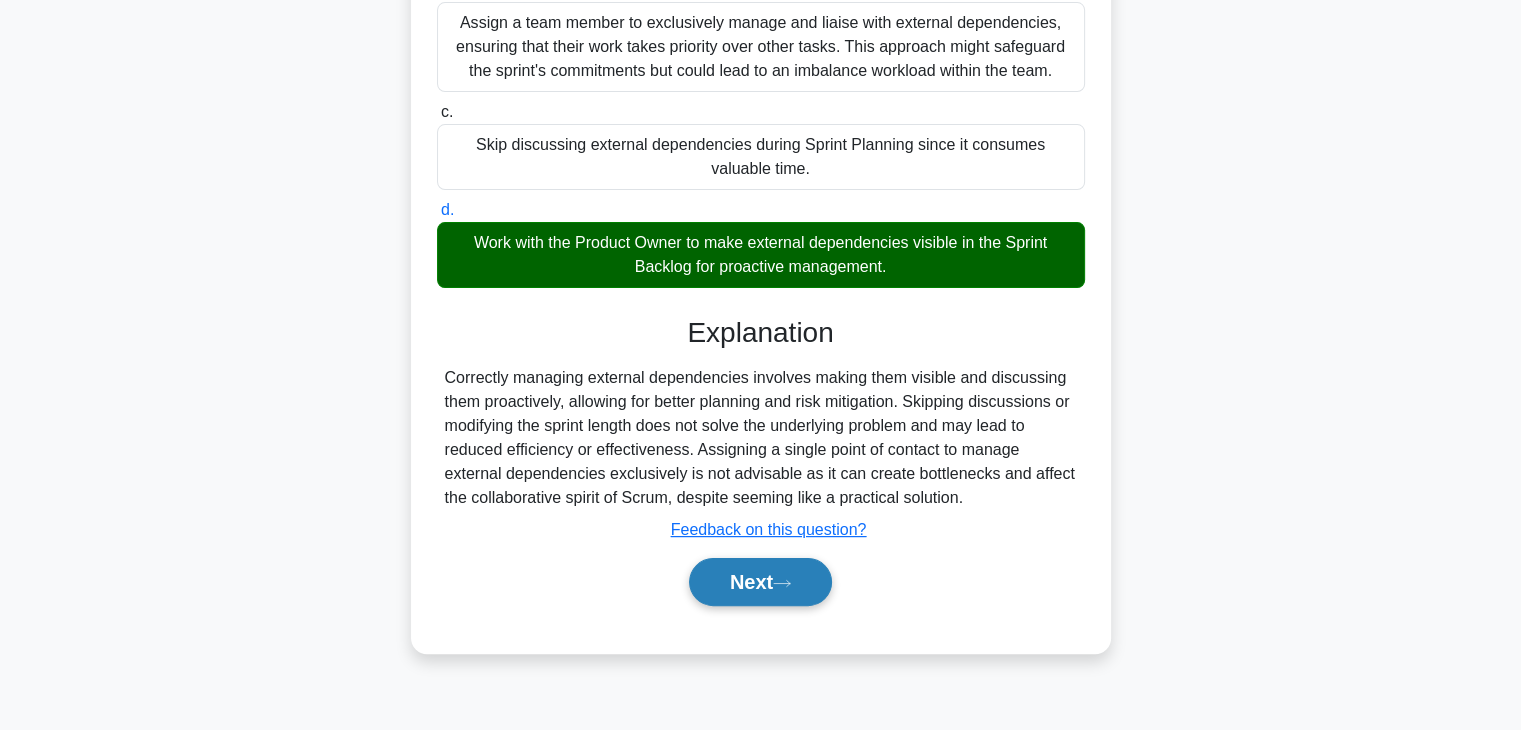 click on "Next" at bounding box center (760, 582) 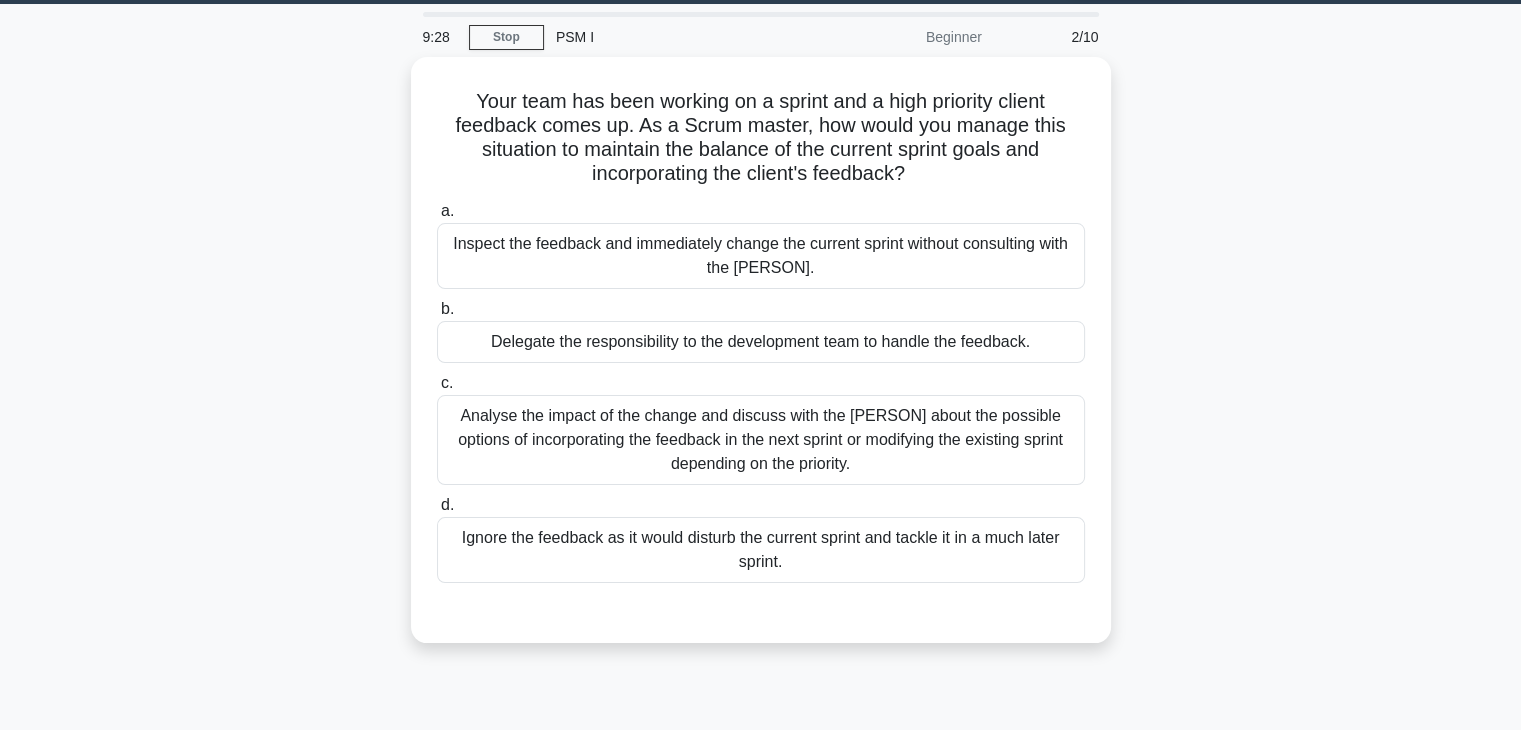 scroll, scrollTop: 49, scrollLeft: 0, axis: vertical 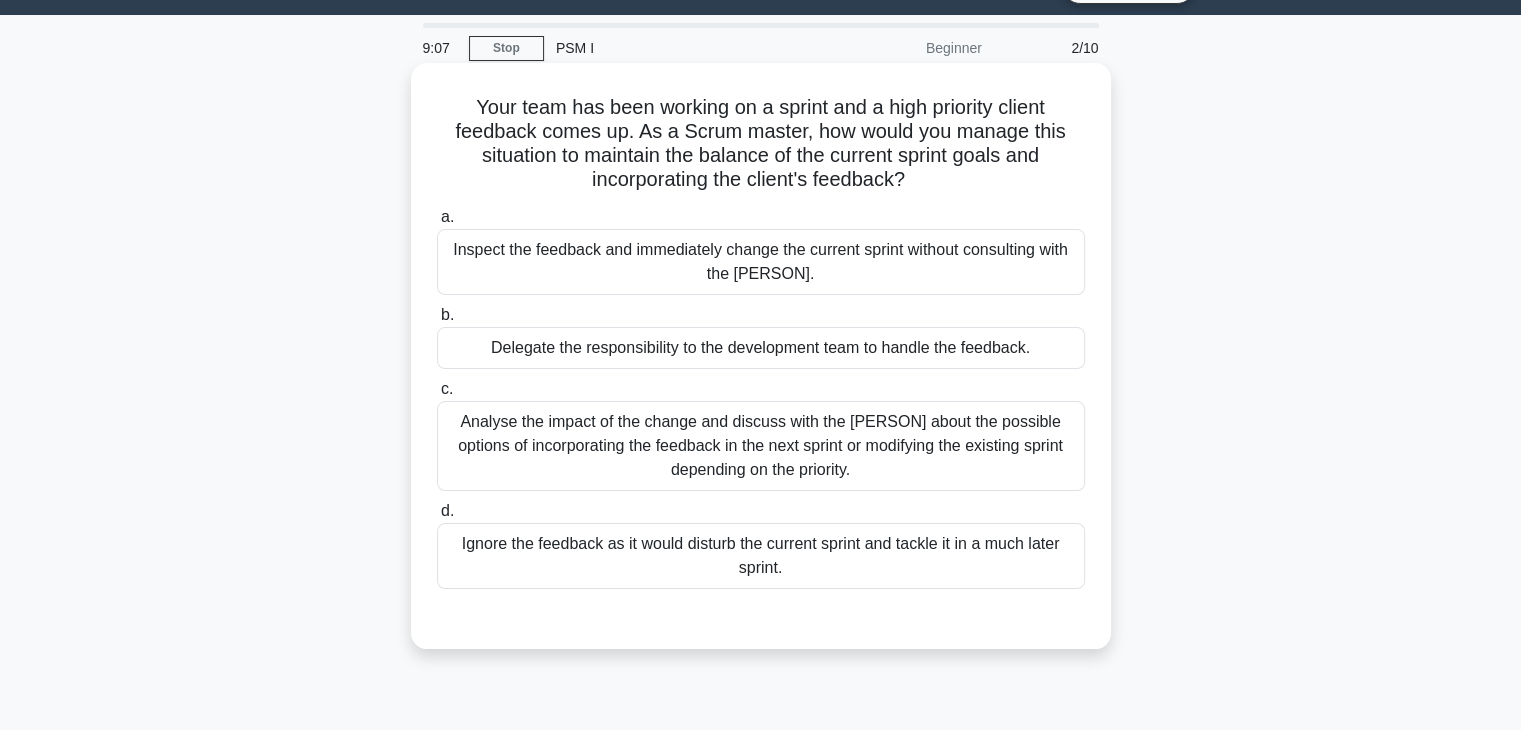 click on "Analyse the impact of the change and discuss with the [PERSON] about the possible options of incorporating the feedback in the next sprint or modifying the existing sprint depending on the priority." at bounding box center (761, 446) 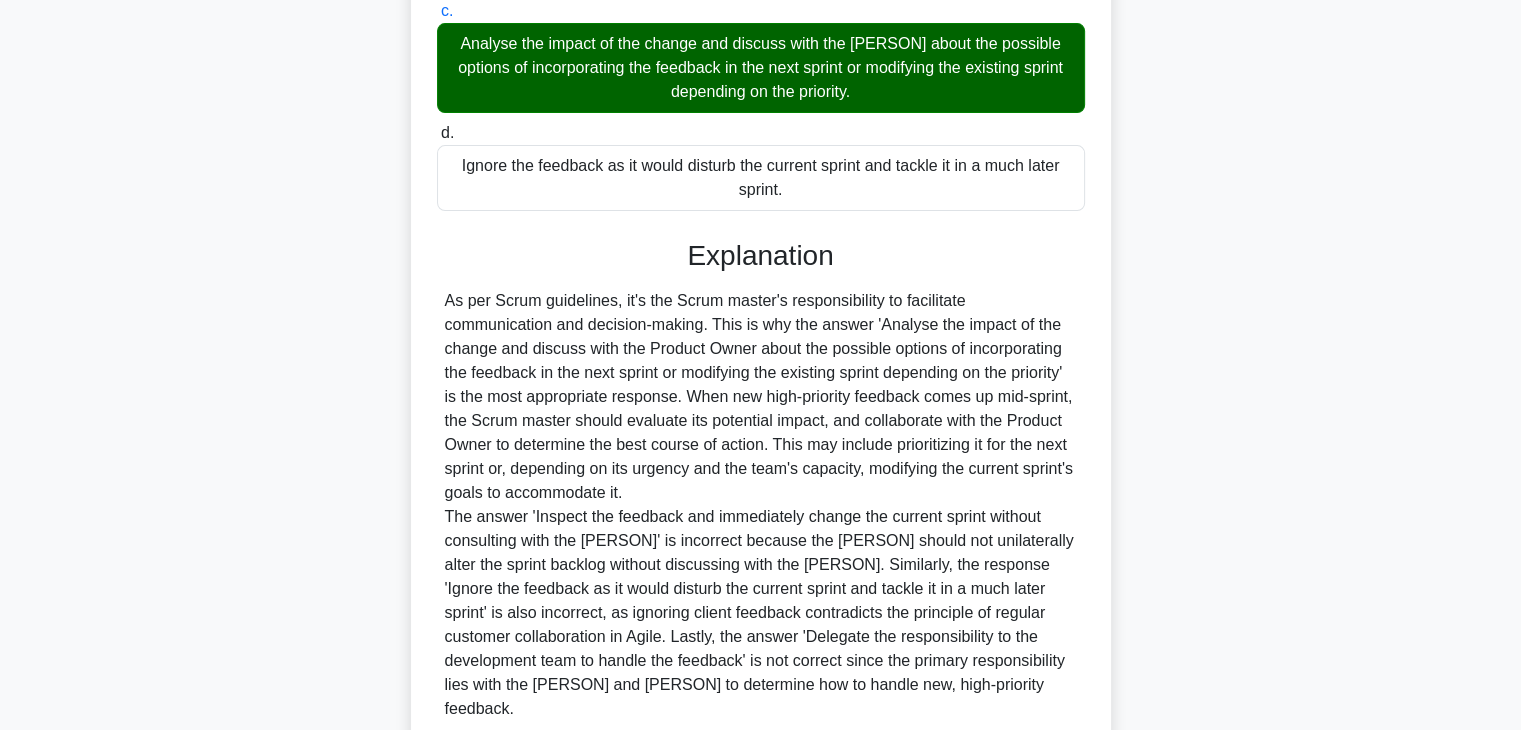 scroll, scrollTop: 598, scrollLeft: 0, axis: vertical 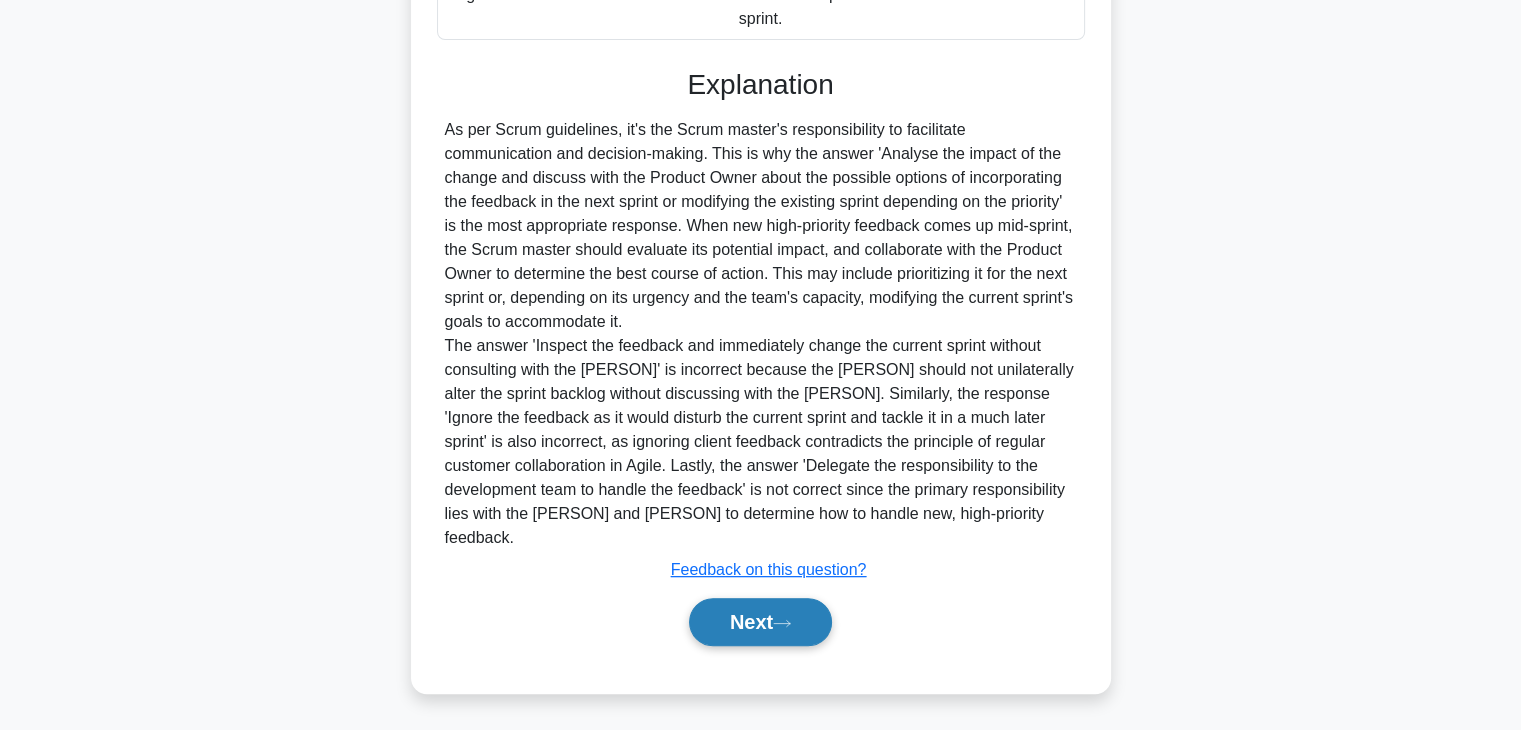 click on "Next" at bounding box center [760, 622] 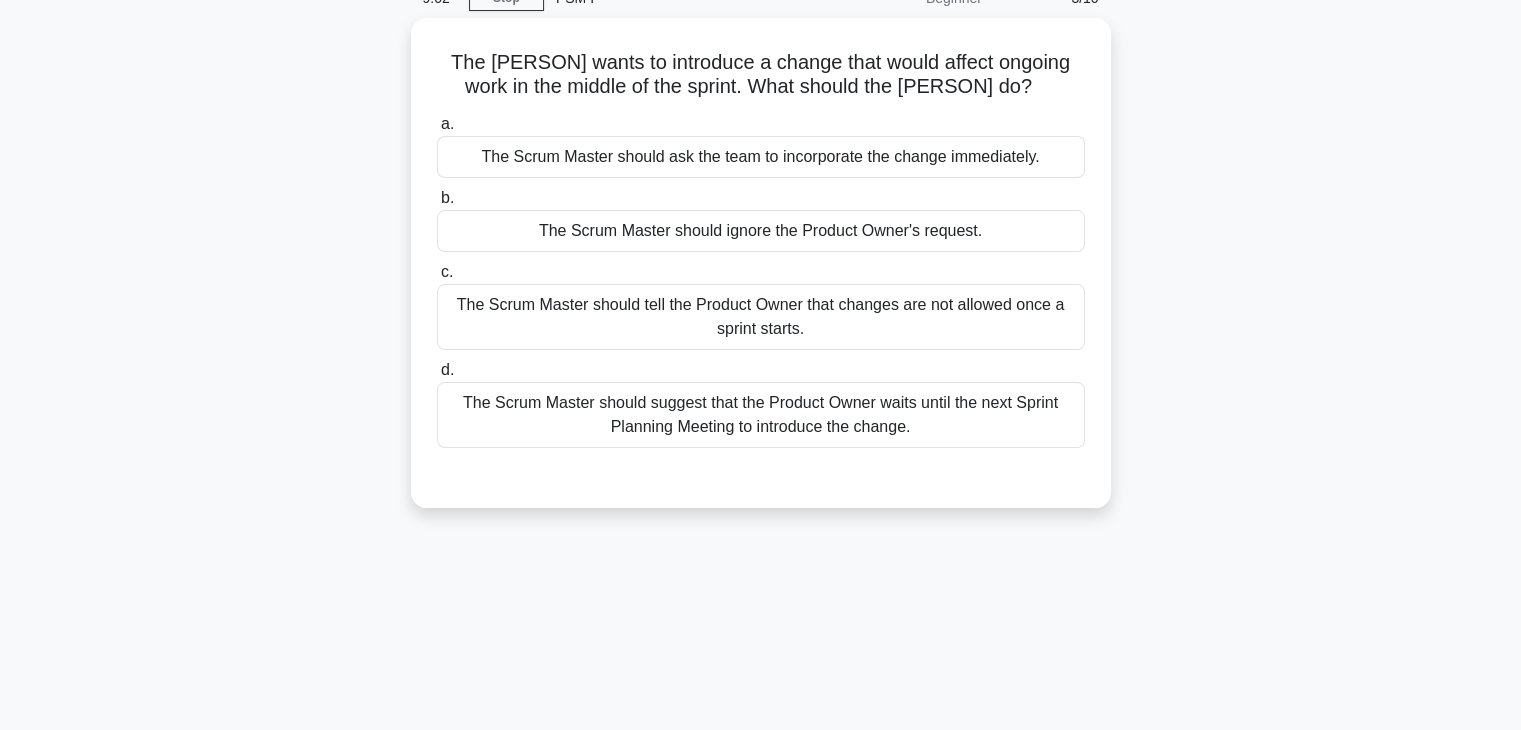 scroll, scrollTop: 87, scrollLeft: 0, axis: vertical 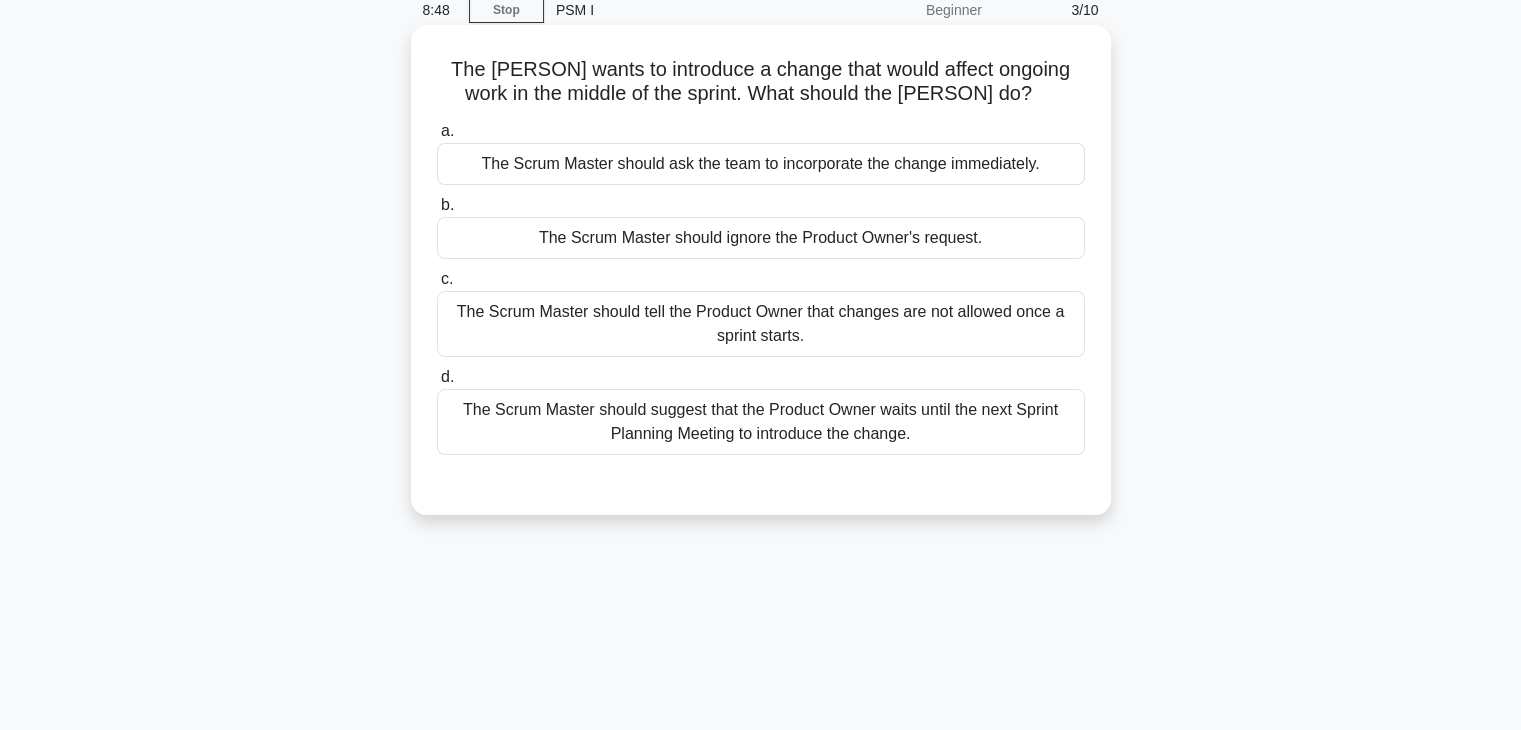 click on "The Scrum Master should suggest that the Product Owner waits until the next Sprint Planning Meeting to introduce the change." at bounding box center [761, 422] 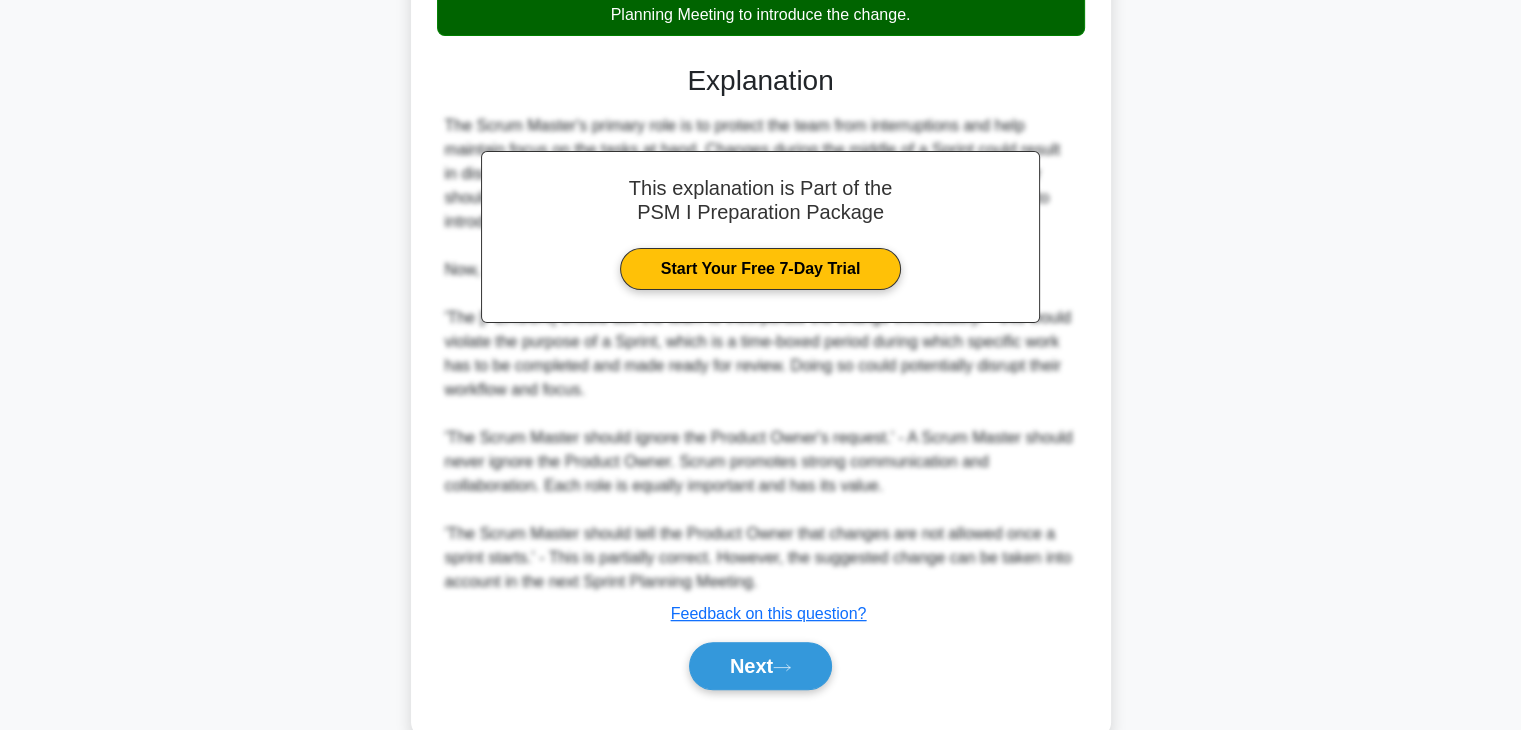 scroll, scrollTop: 508, scrollLeft: 0, axis: vertical 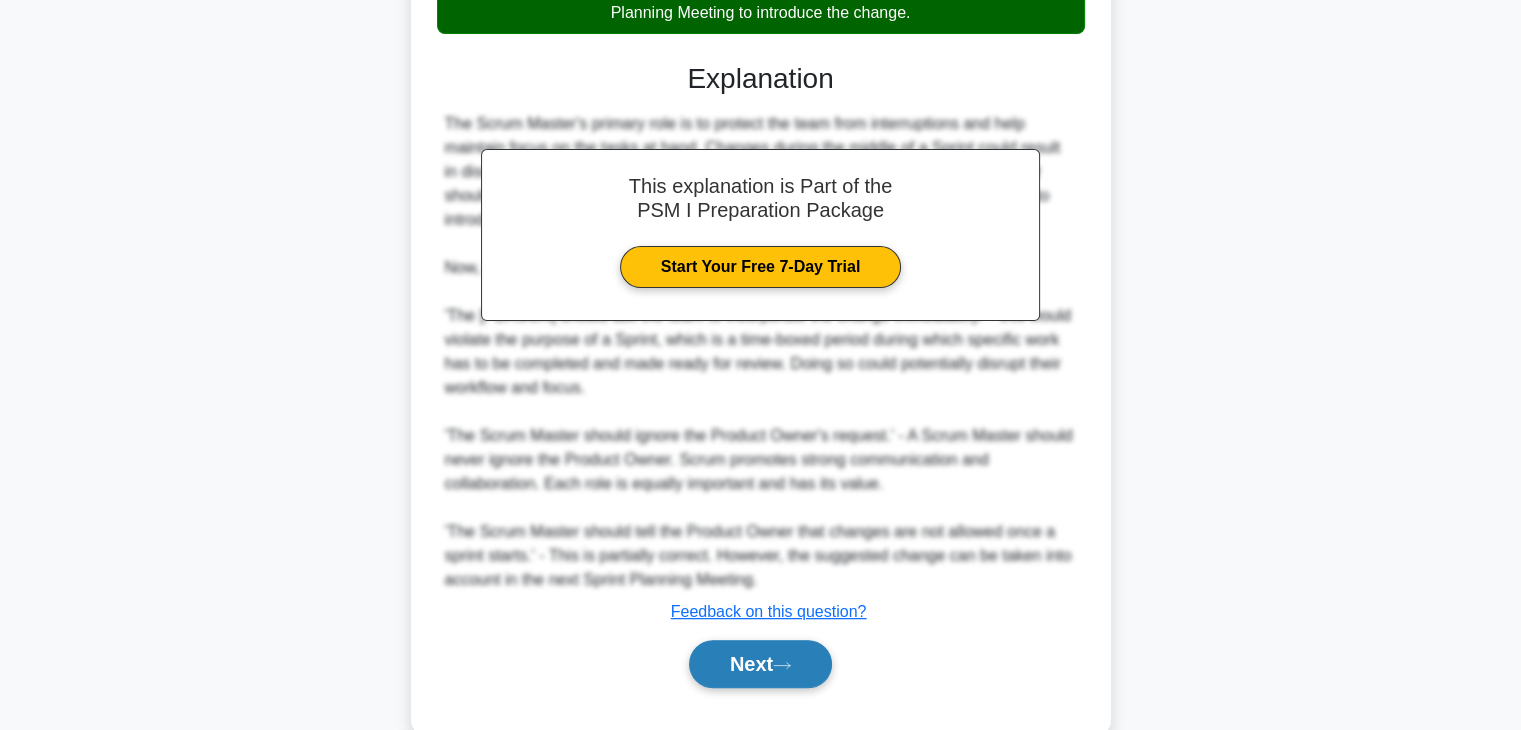 click on "Next" at bounding box center [760, 664] 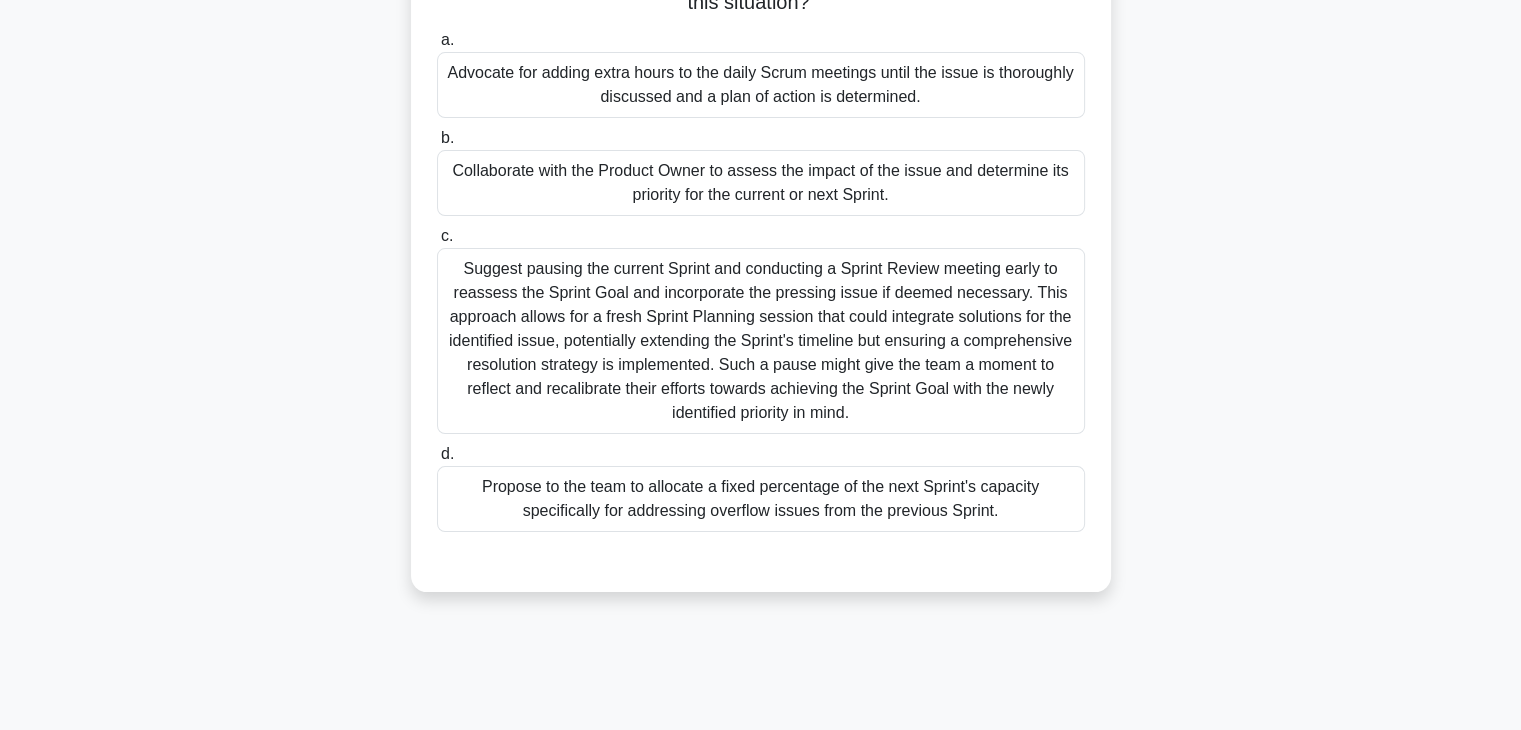scroll, scrollTop: 257, scrollLeft: 0, axis: vertical 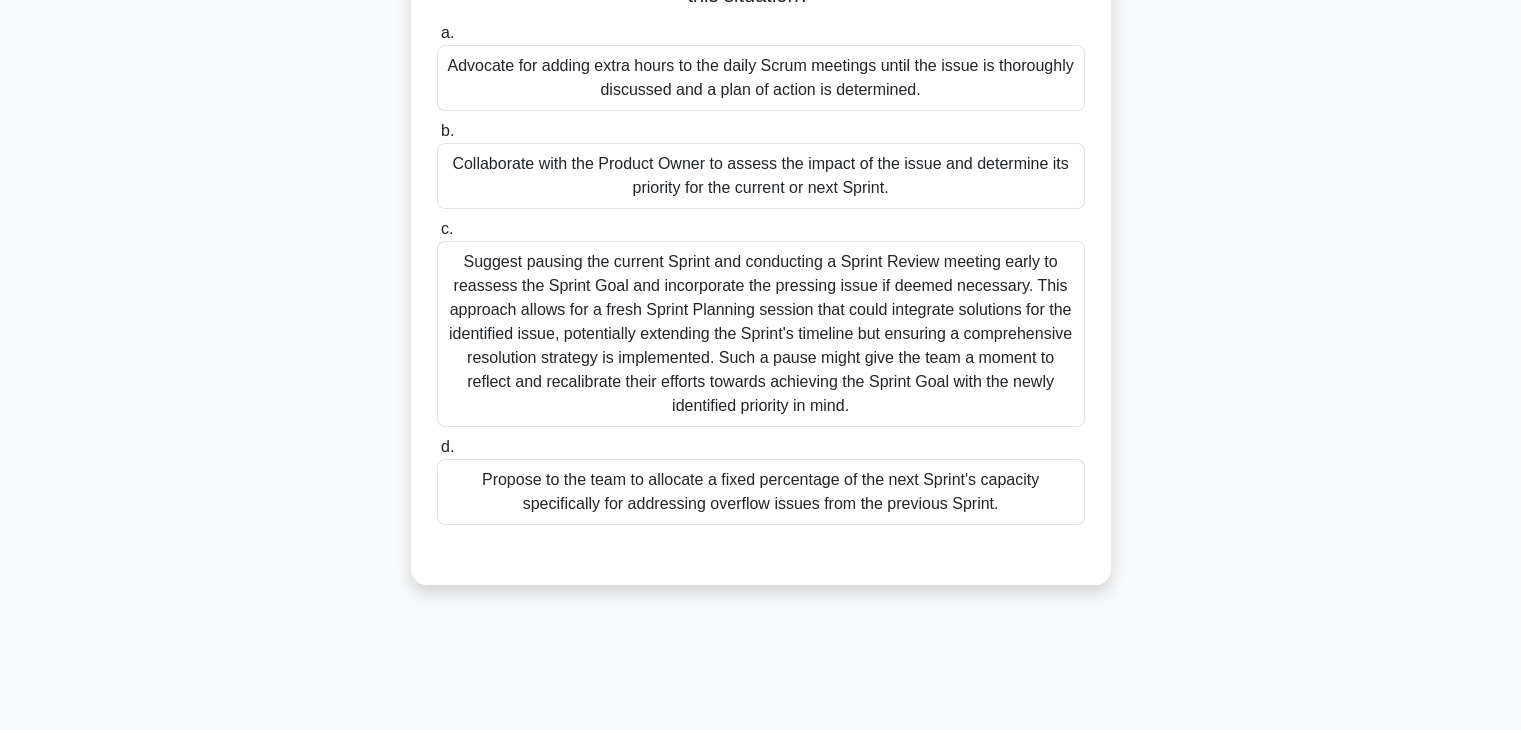 click on "Collaborate with the Product Owner to assess the impact of the issue and determine its priority for the current or next Sprint." at bounding box center [761, 176] 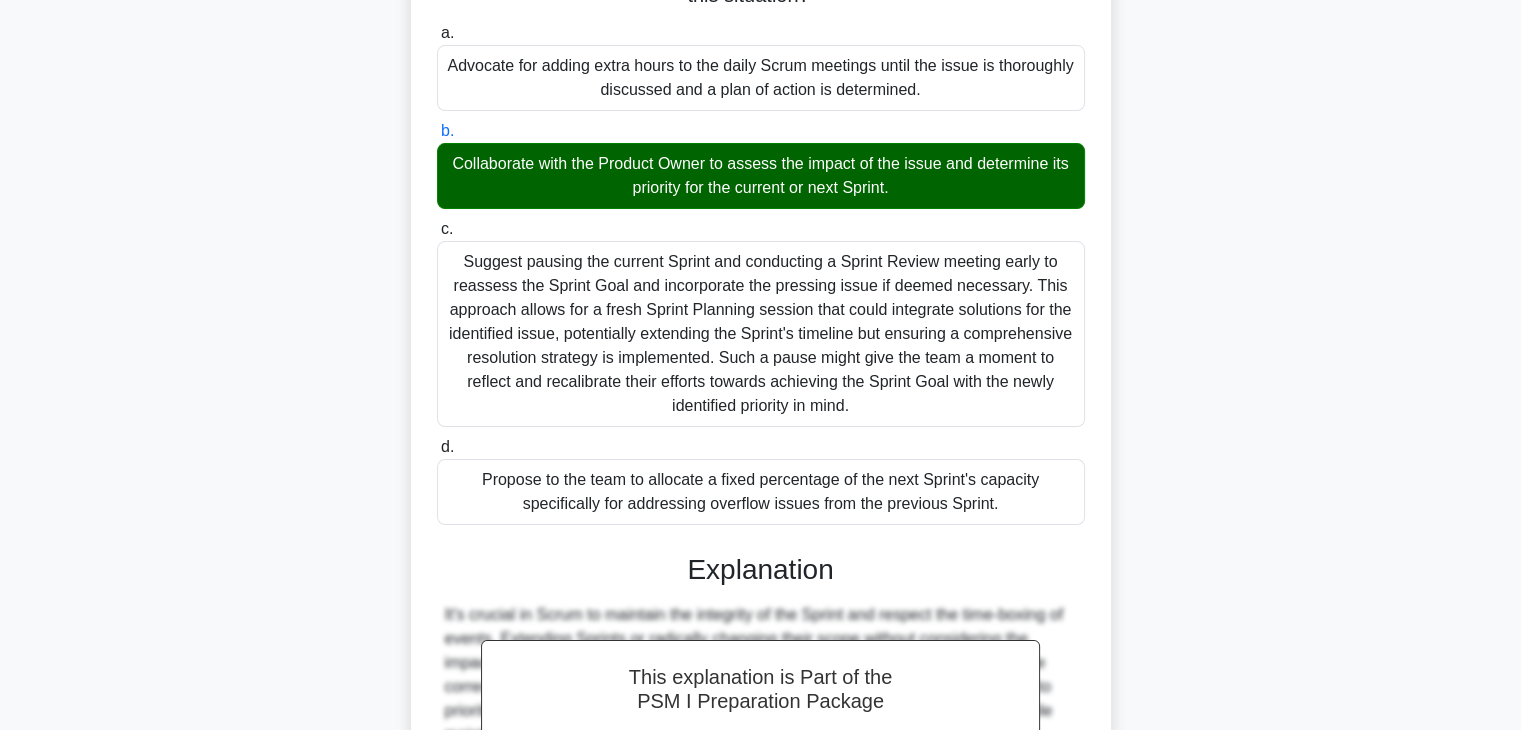 scroll, scrollTop: 550, scrollLeft: 0, axis: vertical 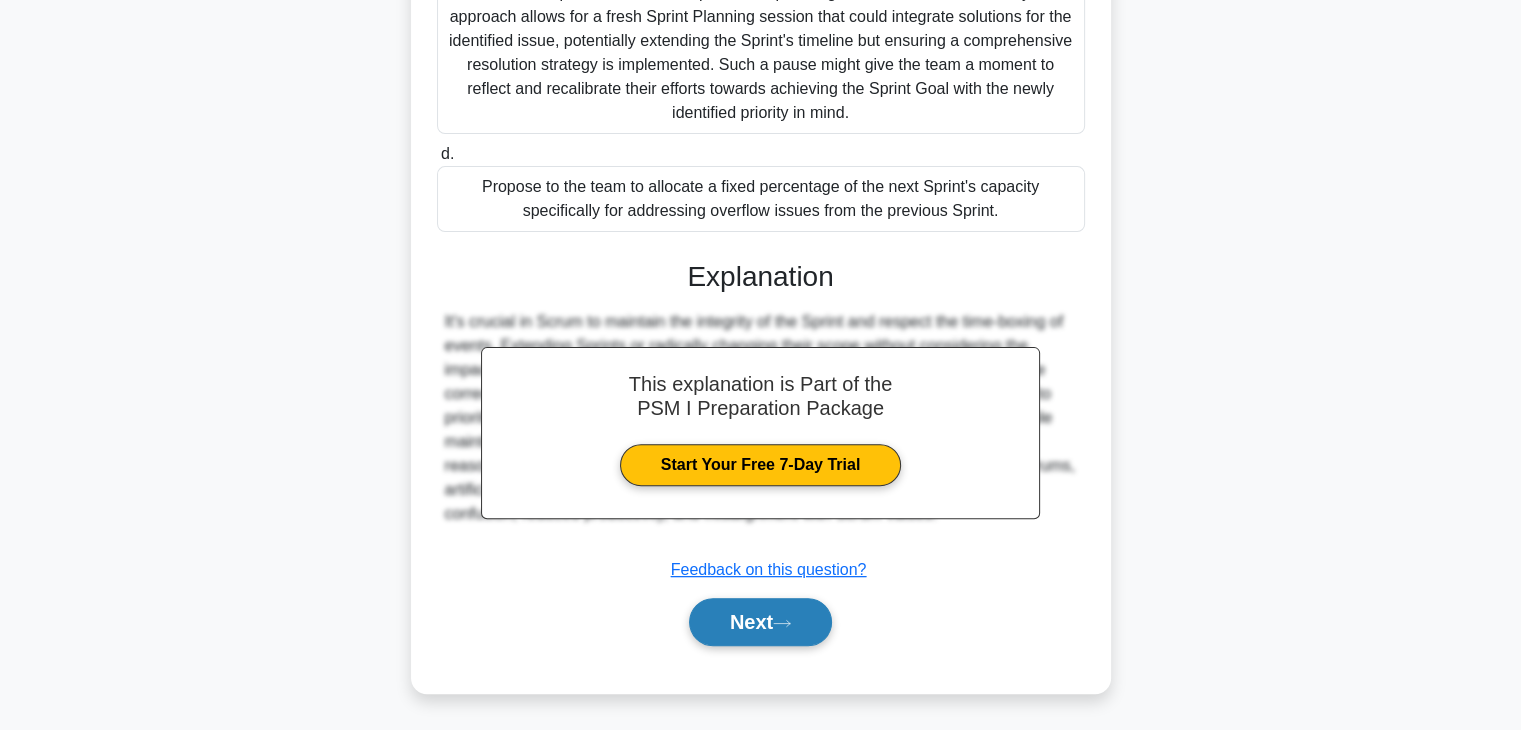 click on "Next" at bounding box center (760, 622) 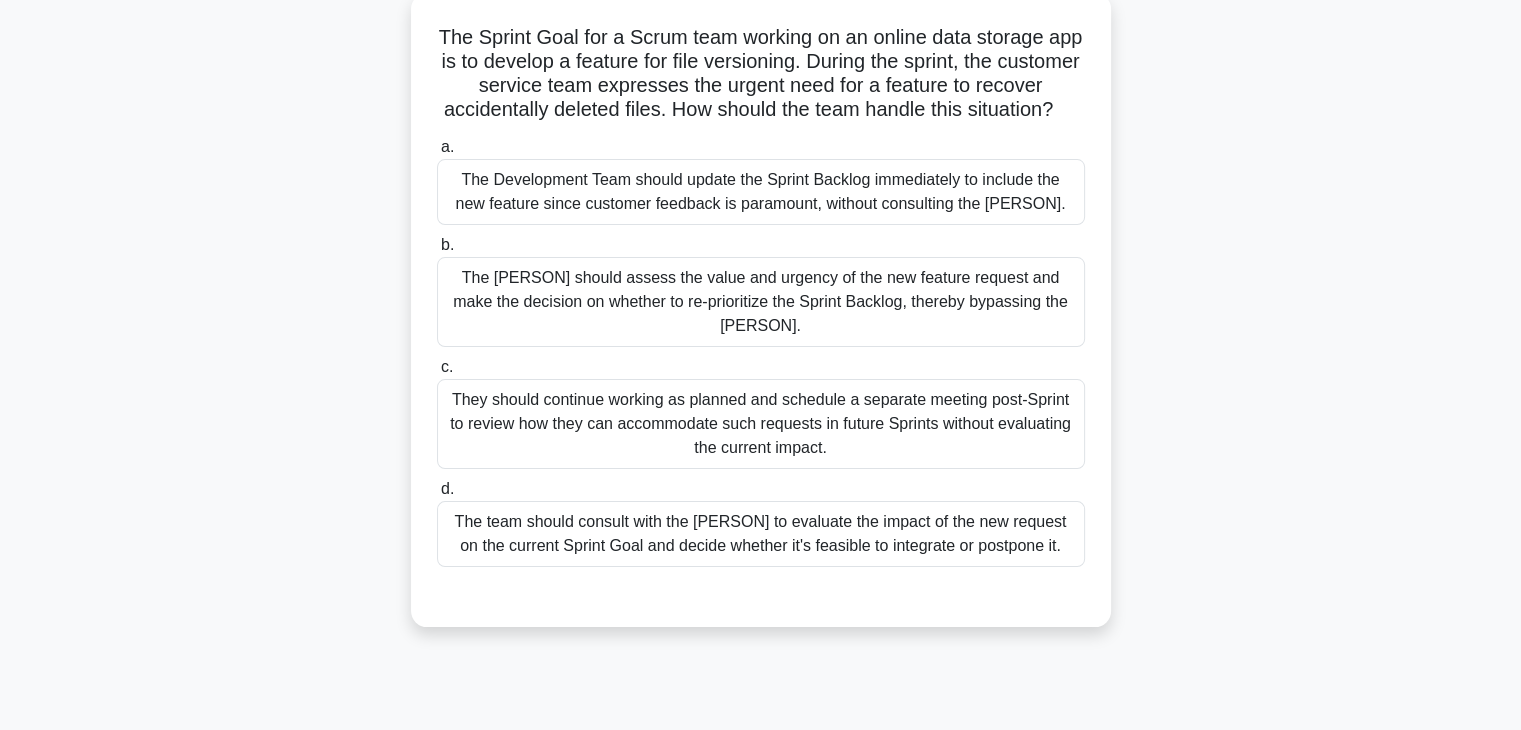 scroll, scrollTop: 152, scrollLeft: 0, axis: vertical 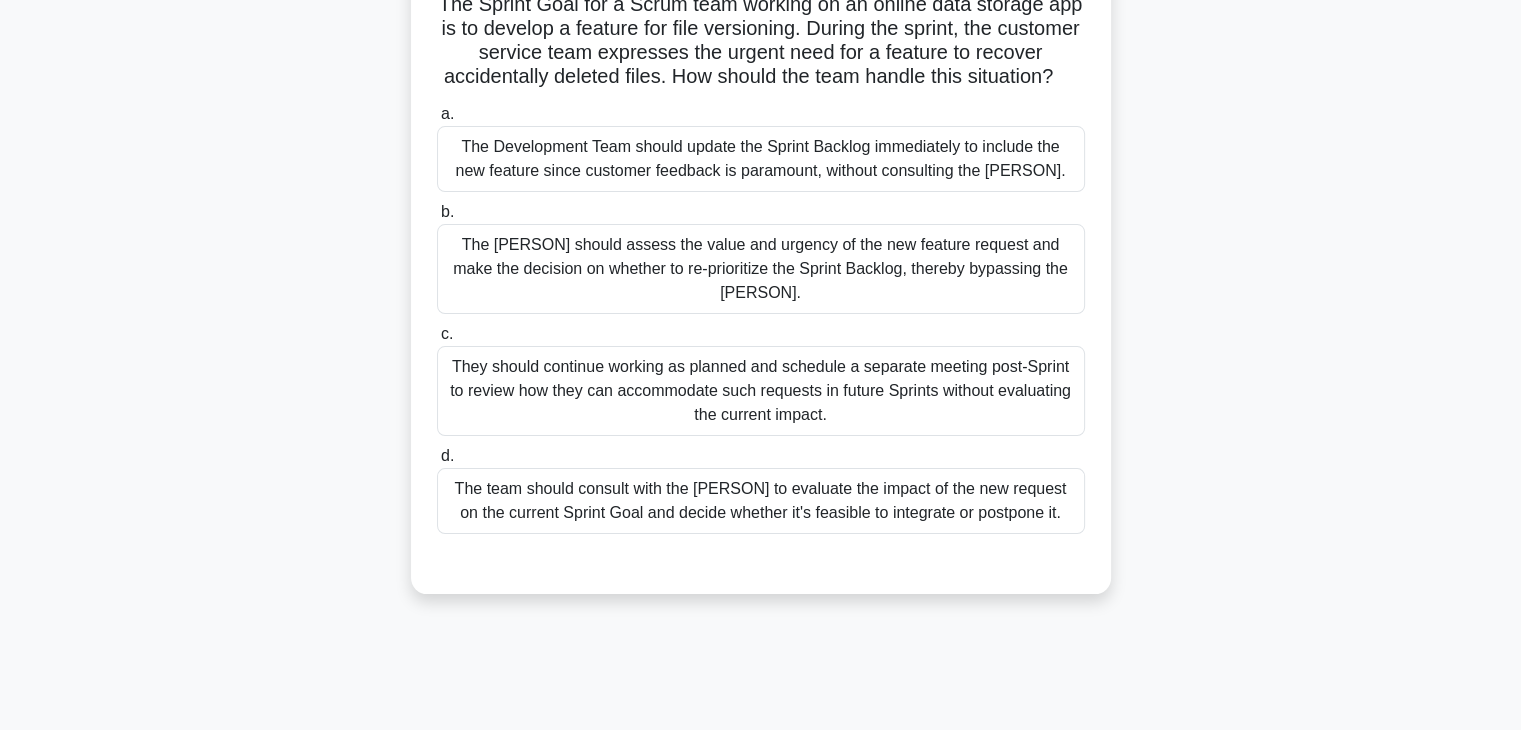 click on "The team should consult with the [PERSON] to evaluate the impact of the new request on the current Sprint Goal and decide whether it's feasible to integrate or postpone it." at bounding box center (761, 501) 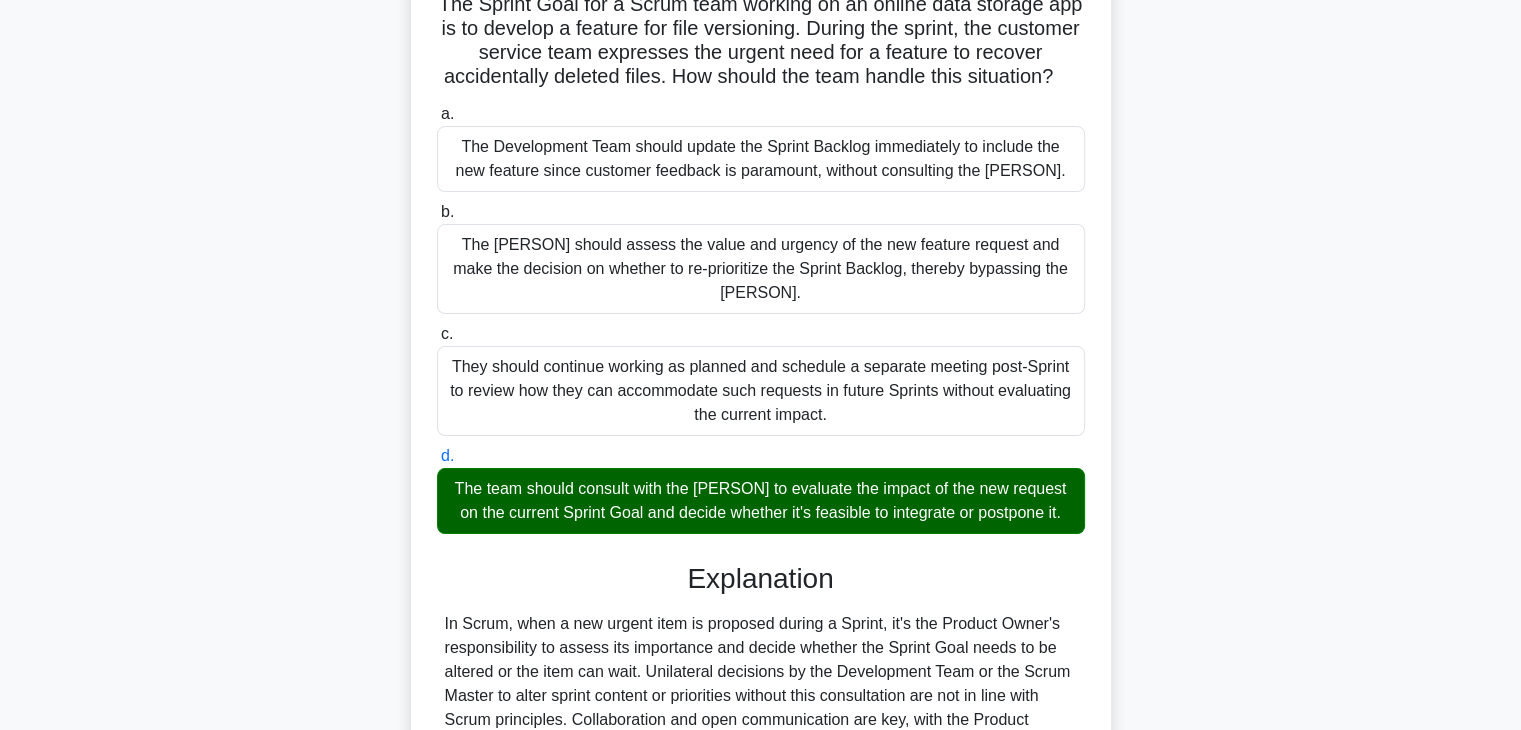 scroll, scrollTop: 454, scrollLeft: 0, axis: vertical 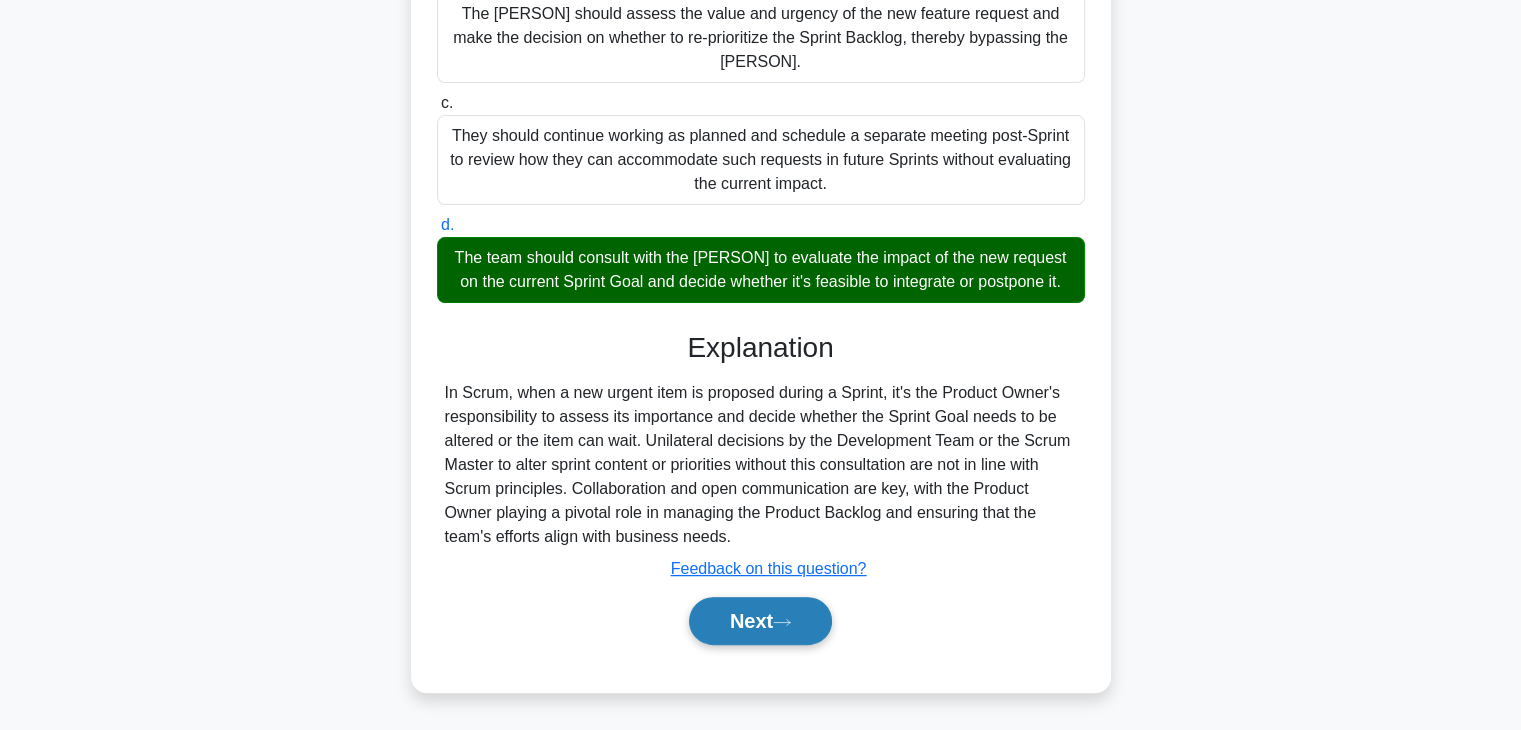 click on "Next" at bounding box center (760, 621) 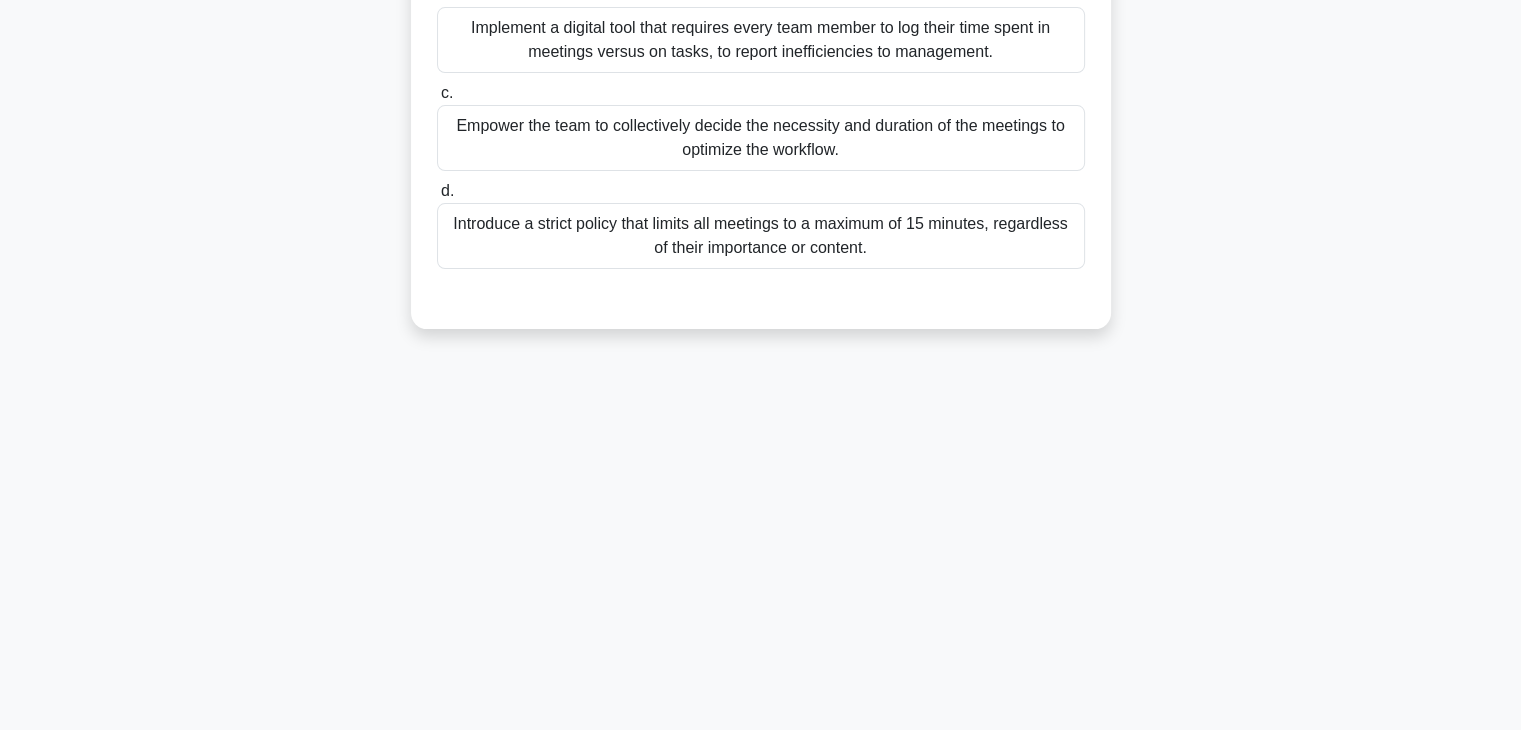 scroll, scrollTop: 0, scrollLeft: 0, axis: both 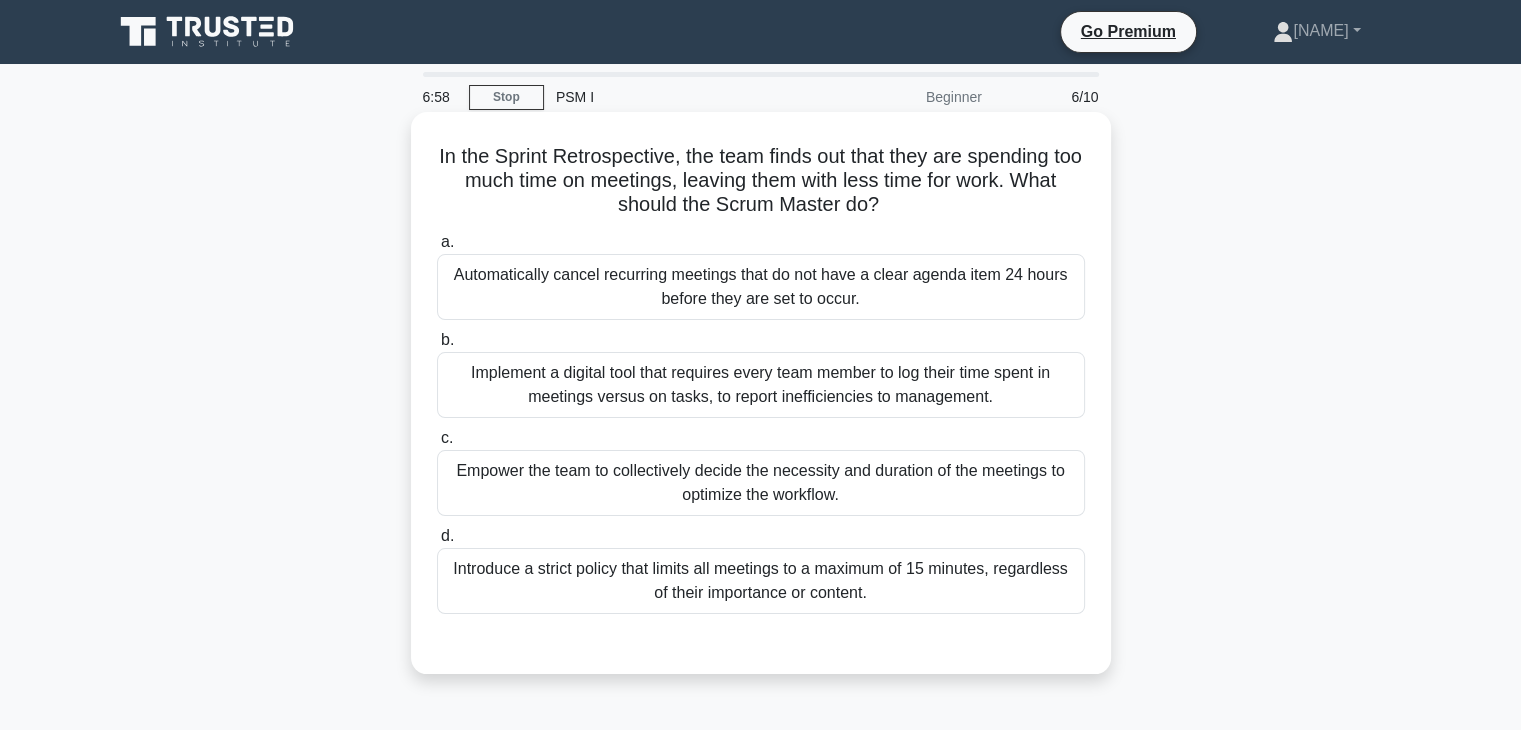 click on "Empower the team to collectively decide the necessity and duration of the meetings to optimize the workflow." at bounding box center [761, 483] 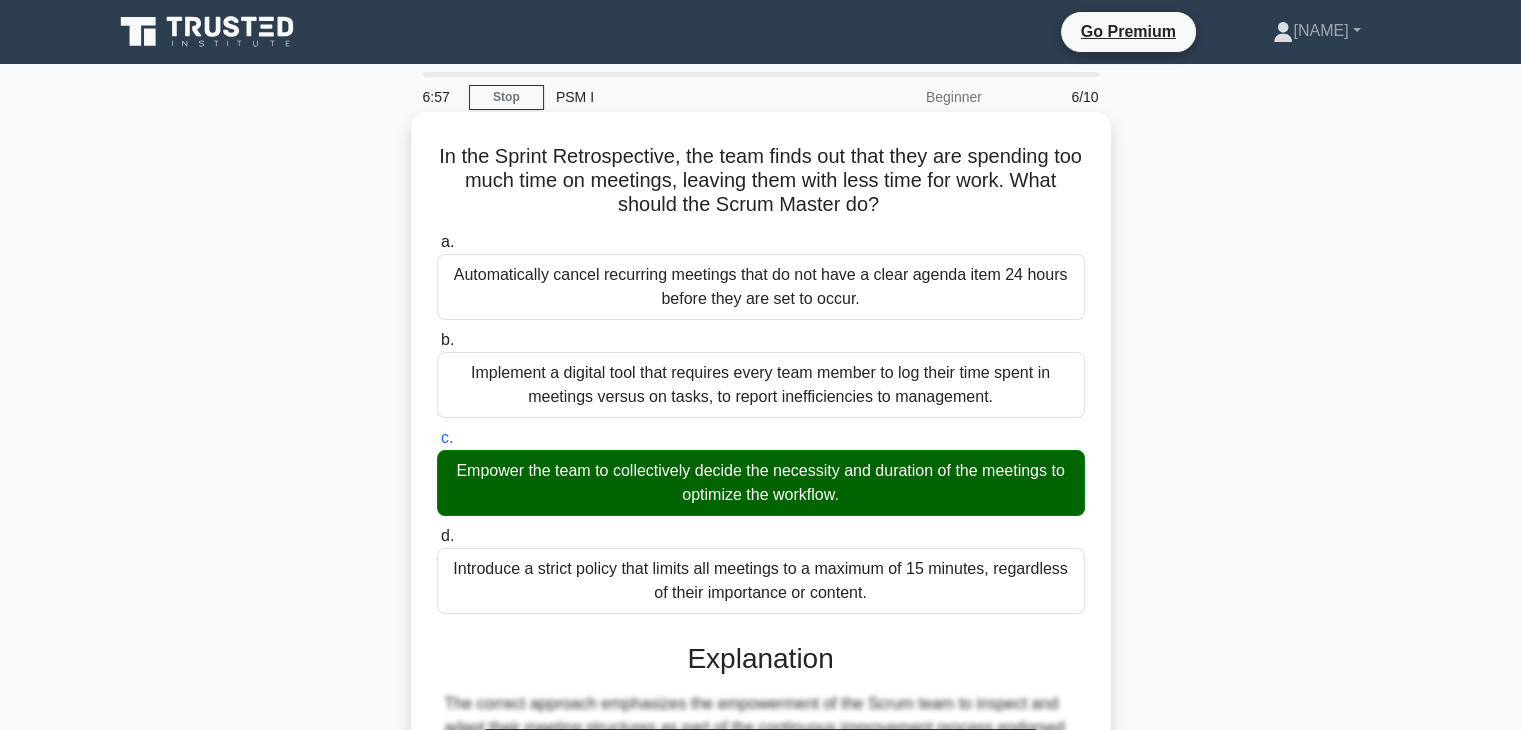scroll, scrollTop: 382, scrollLeft: 0, axis: vertical 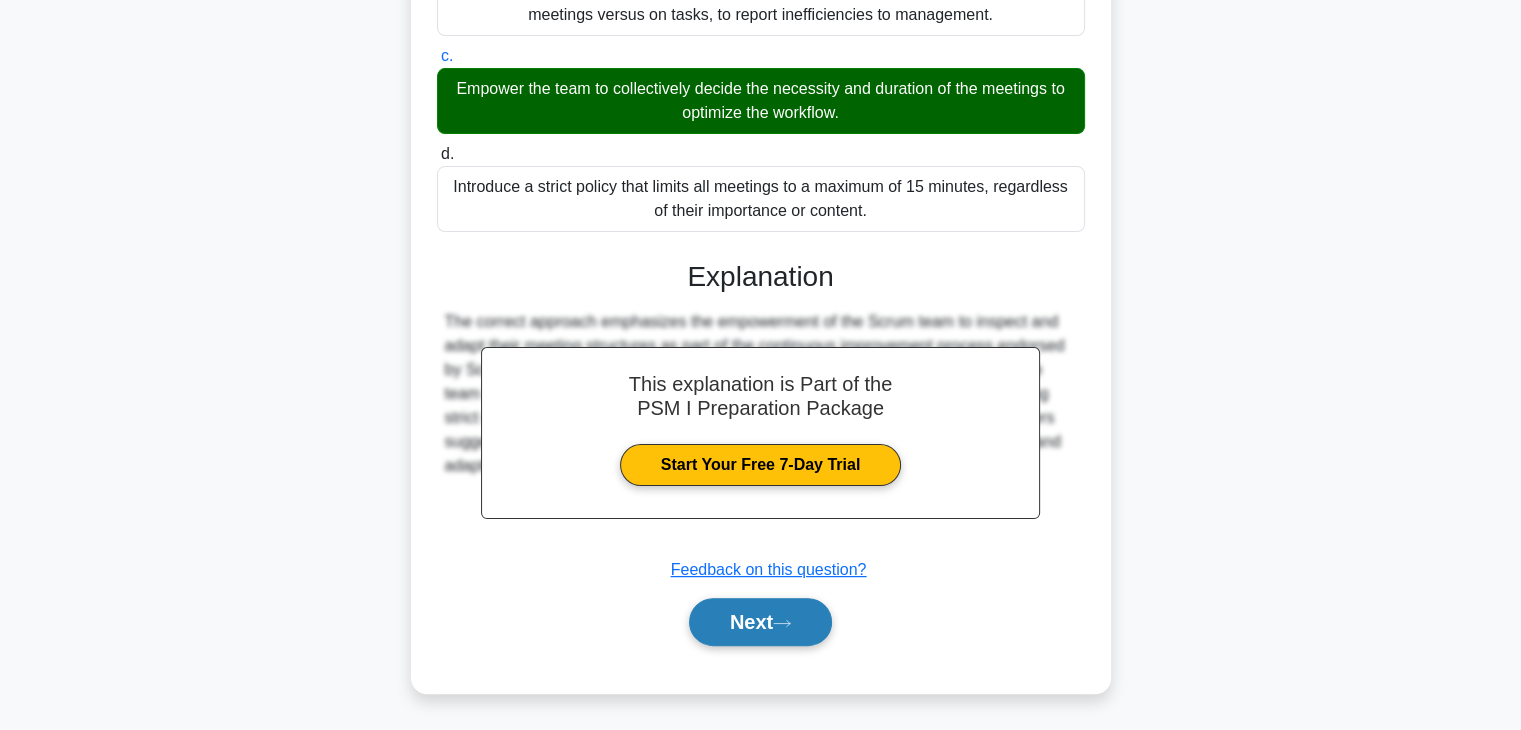 click on "Next" at bounding box center [760, 622] 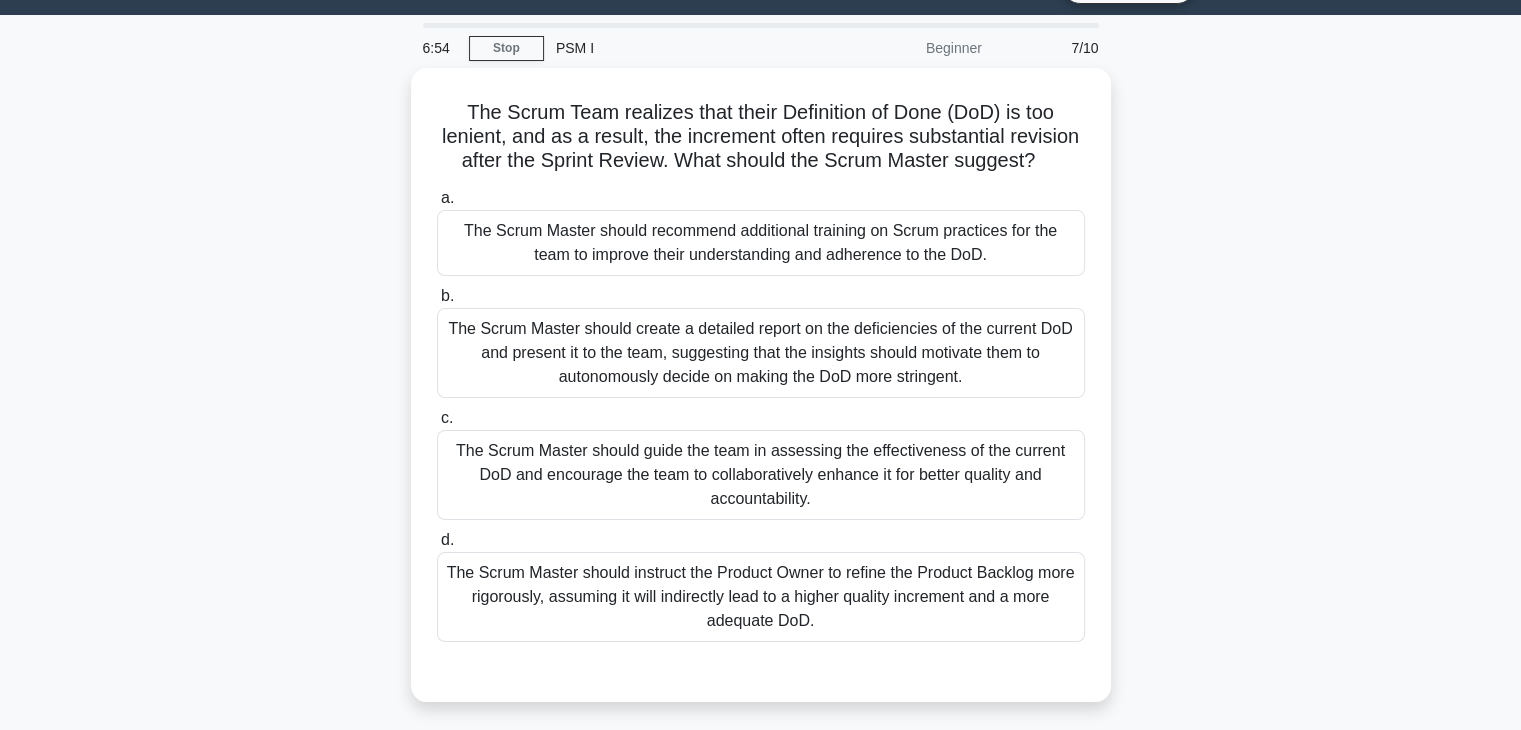 scroll, scrollTop: 48, scrollLeft: 0, axis: vertical 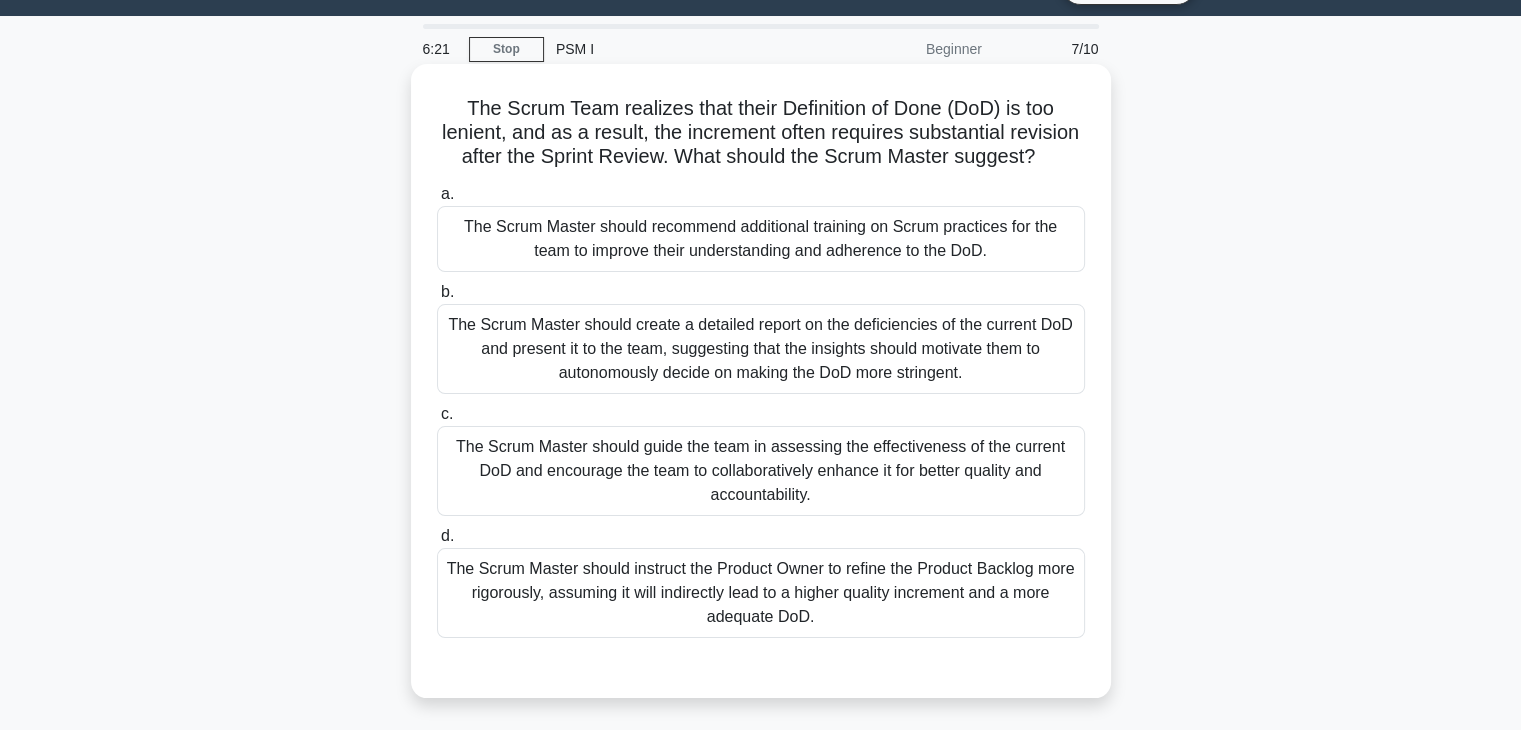click on "The Scrum Master should guide the team in assessing the effectiveness of the current DoD and encourage the team to collaboratively enhance it for better quality and accountability." at bounding box center (761, 471) 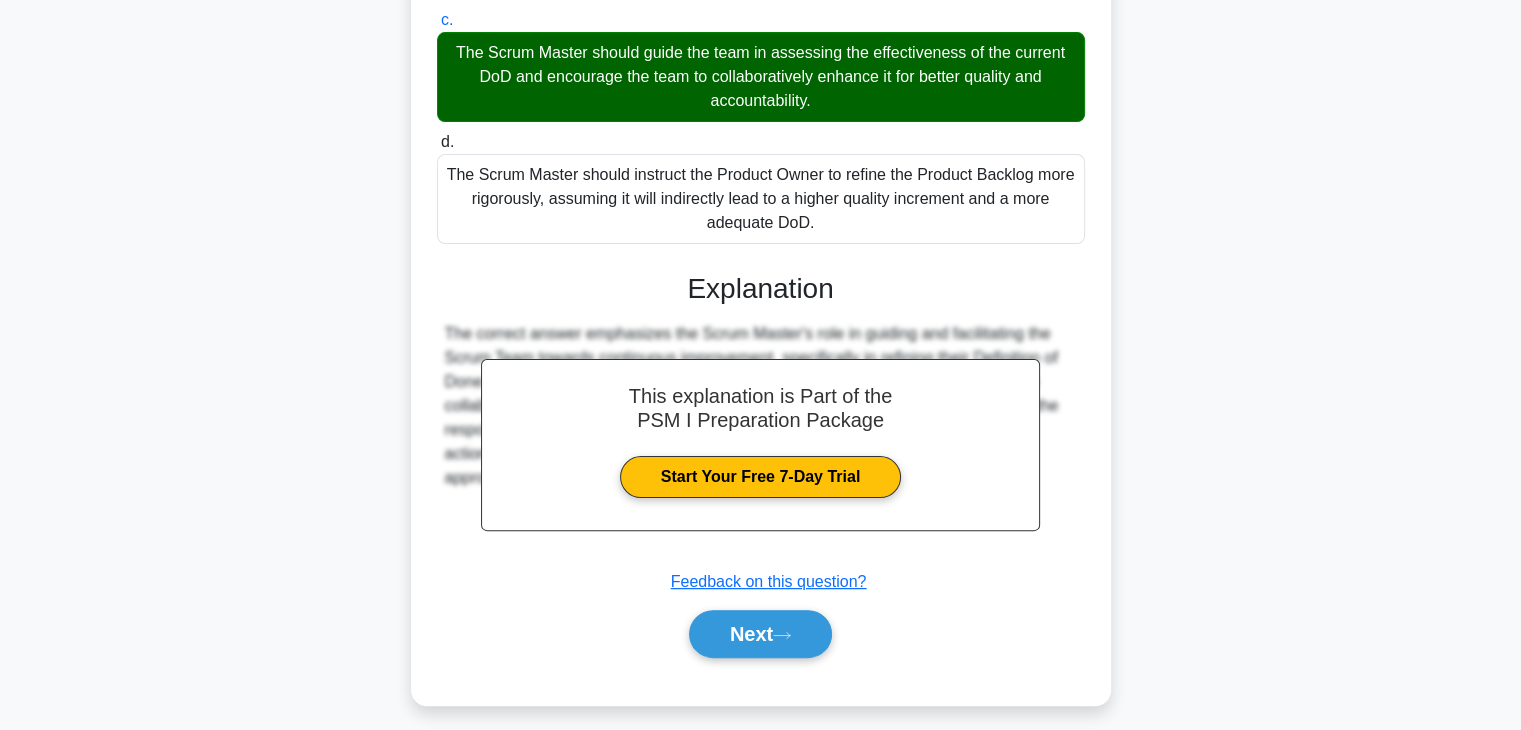 scroll, scrollTop: 478, scrollLeft: 0, axis: vertical 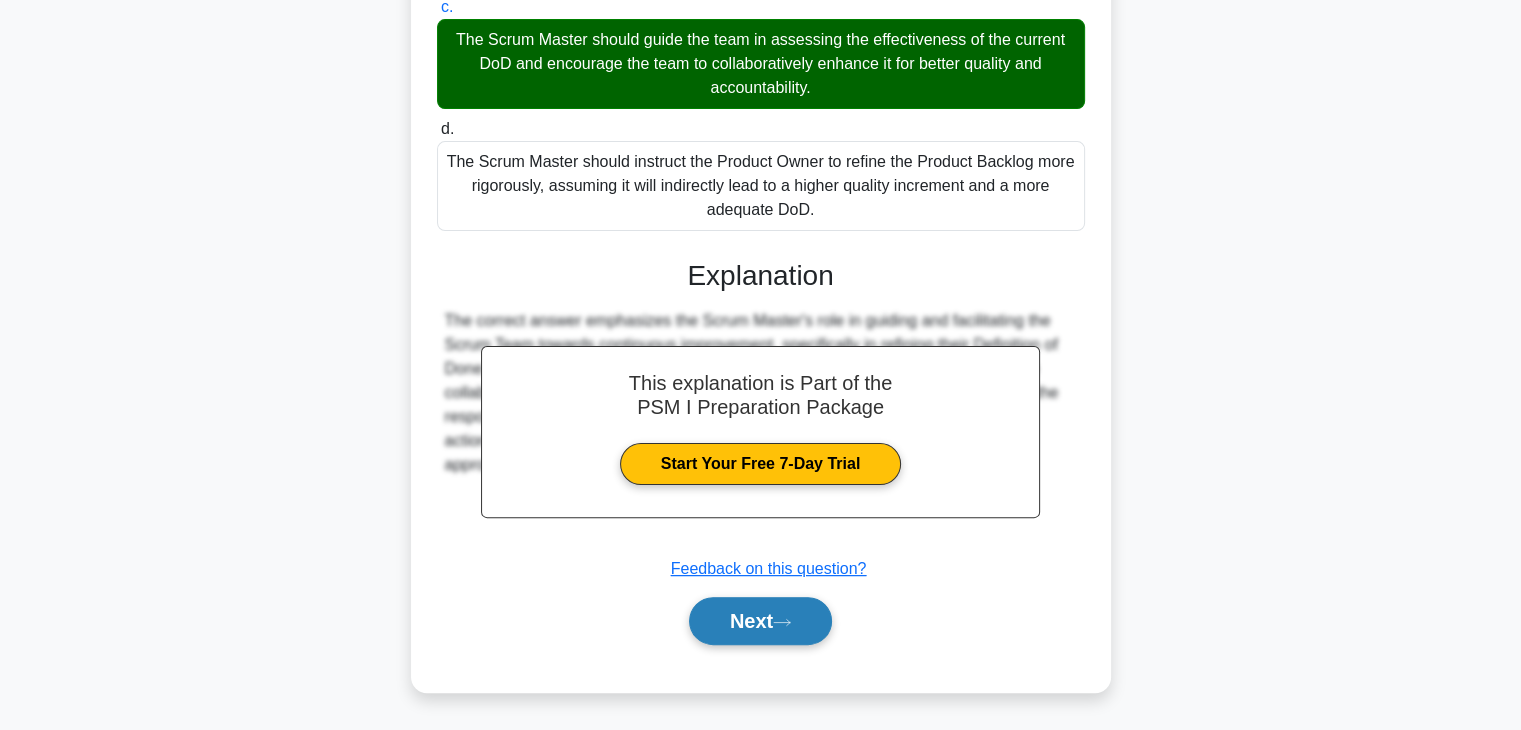 click on "Next" at bounding box center [760, 621] 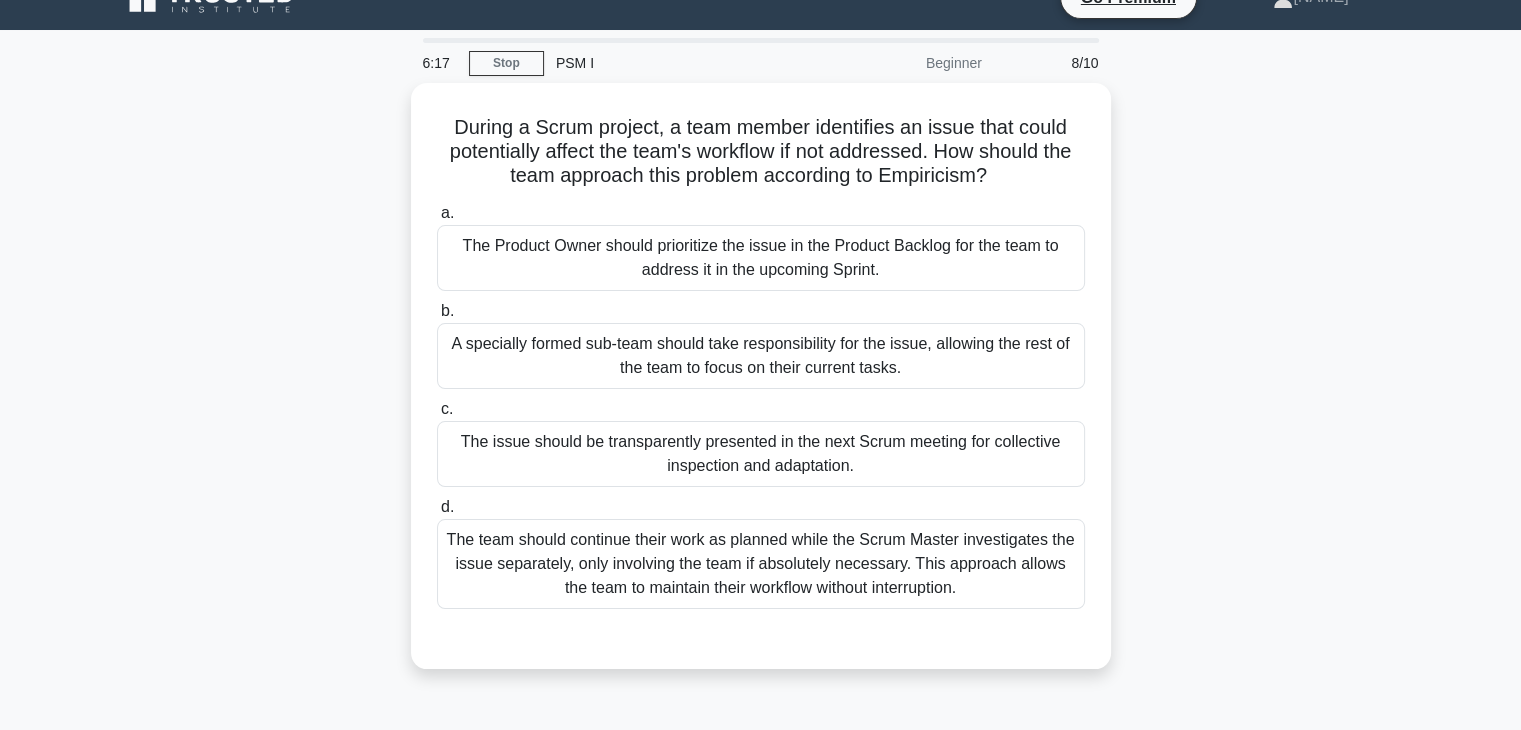 scroll, scrollTop: 0, scrollLeft: 0, axis: both 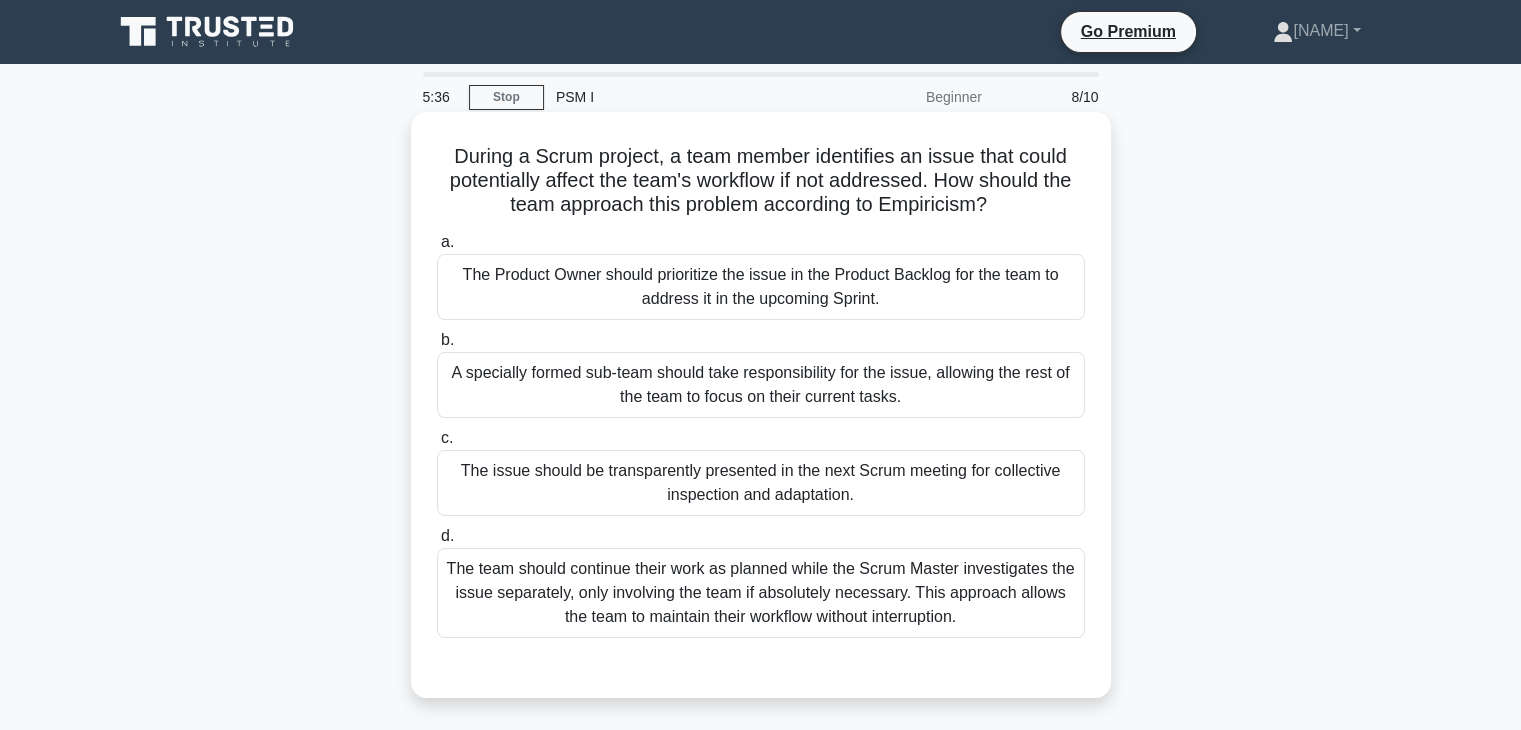 click on "The issue should be transparently presented in the next Scrum meeting for collective inspection and adaptation." at bounding box center (761, 483) 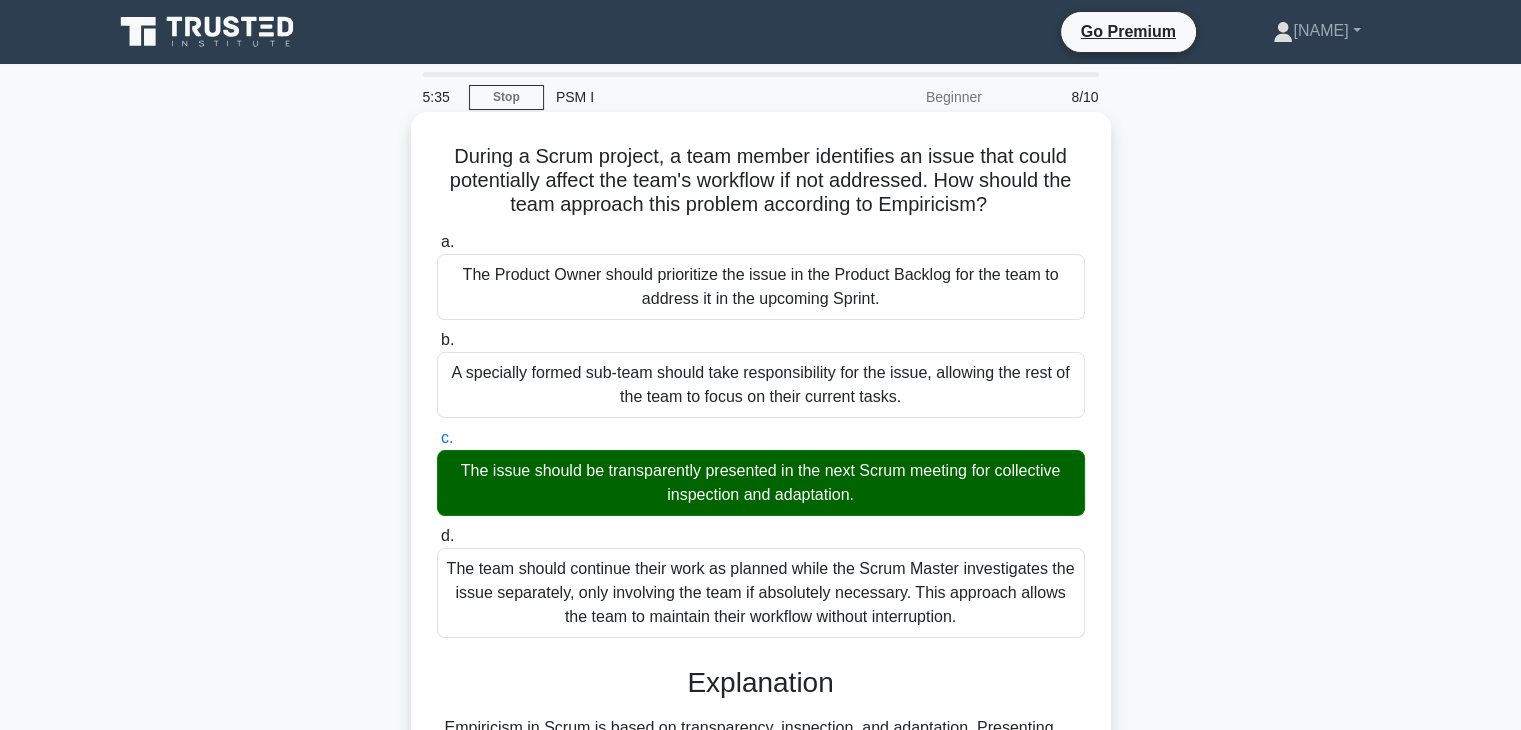 scroll, scrollTop: 351, scrollLeft: 0, axis: vertical 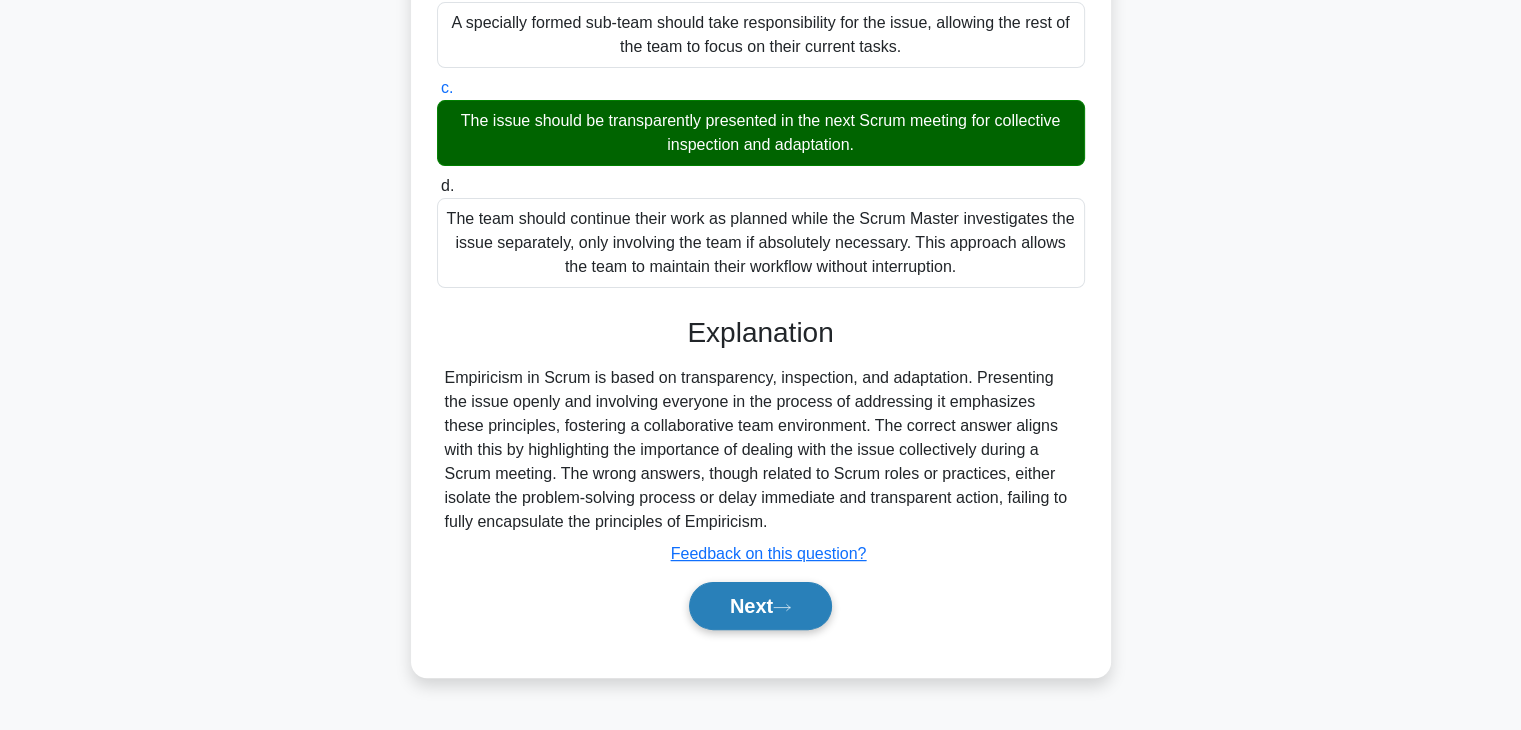 click on "Next" at bounding box center [760, 606] 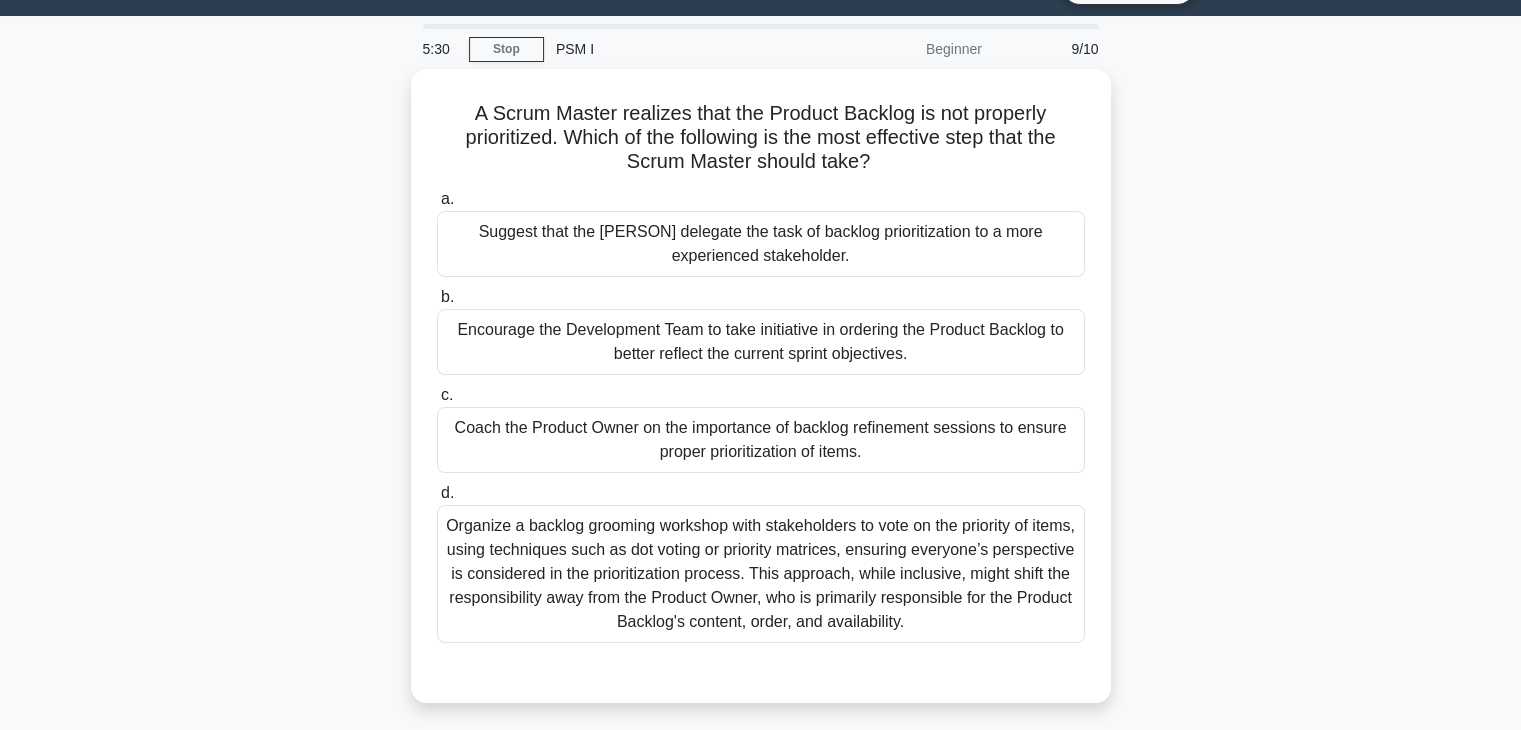 scroll, scrollTop: 42, scrollLeft: 0, axis: vertical 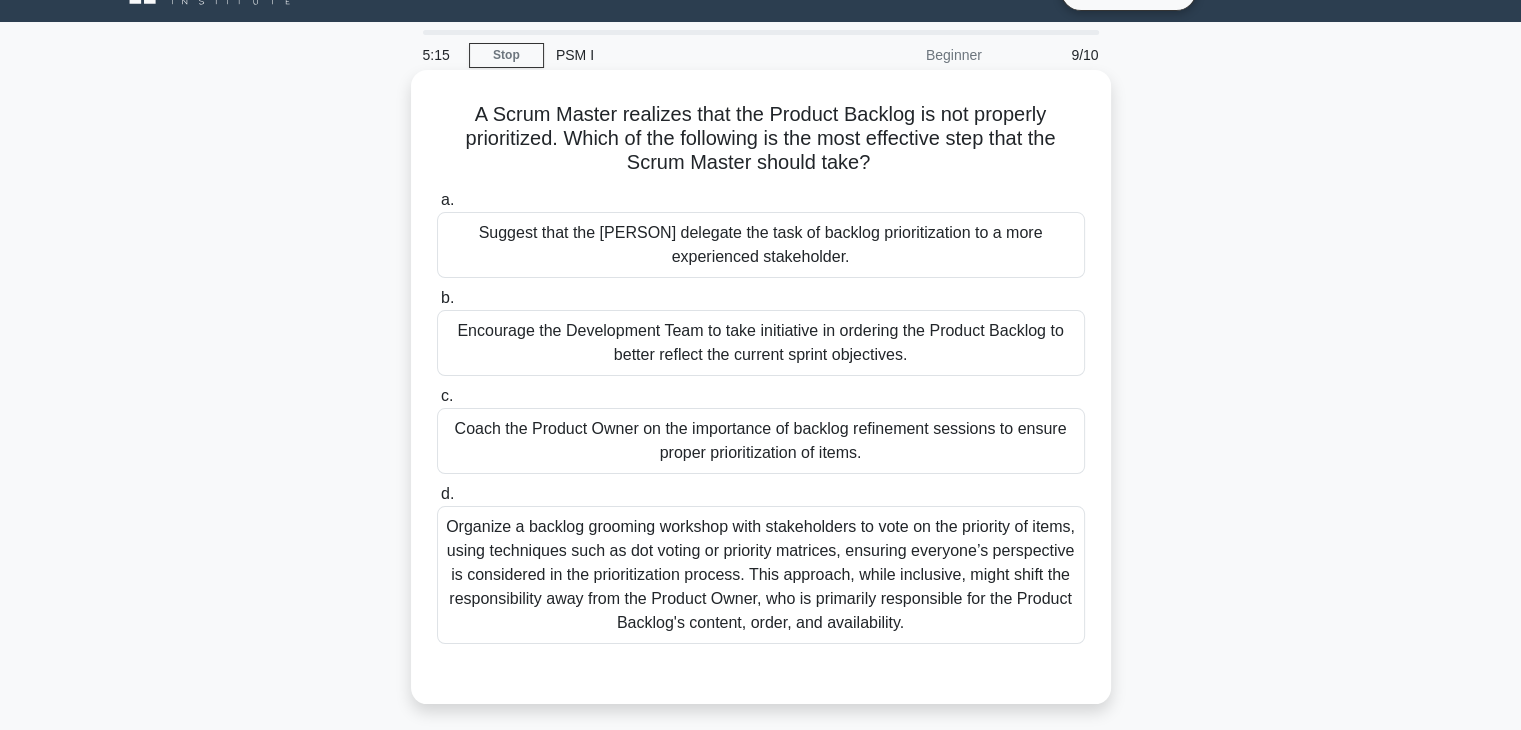 click on "Coach the Product Owner on the importance of backlog refinement sessions to ensure proper prioritization of items." at bounding box center [761, 441] 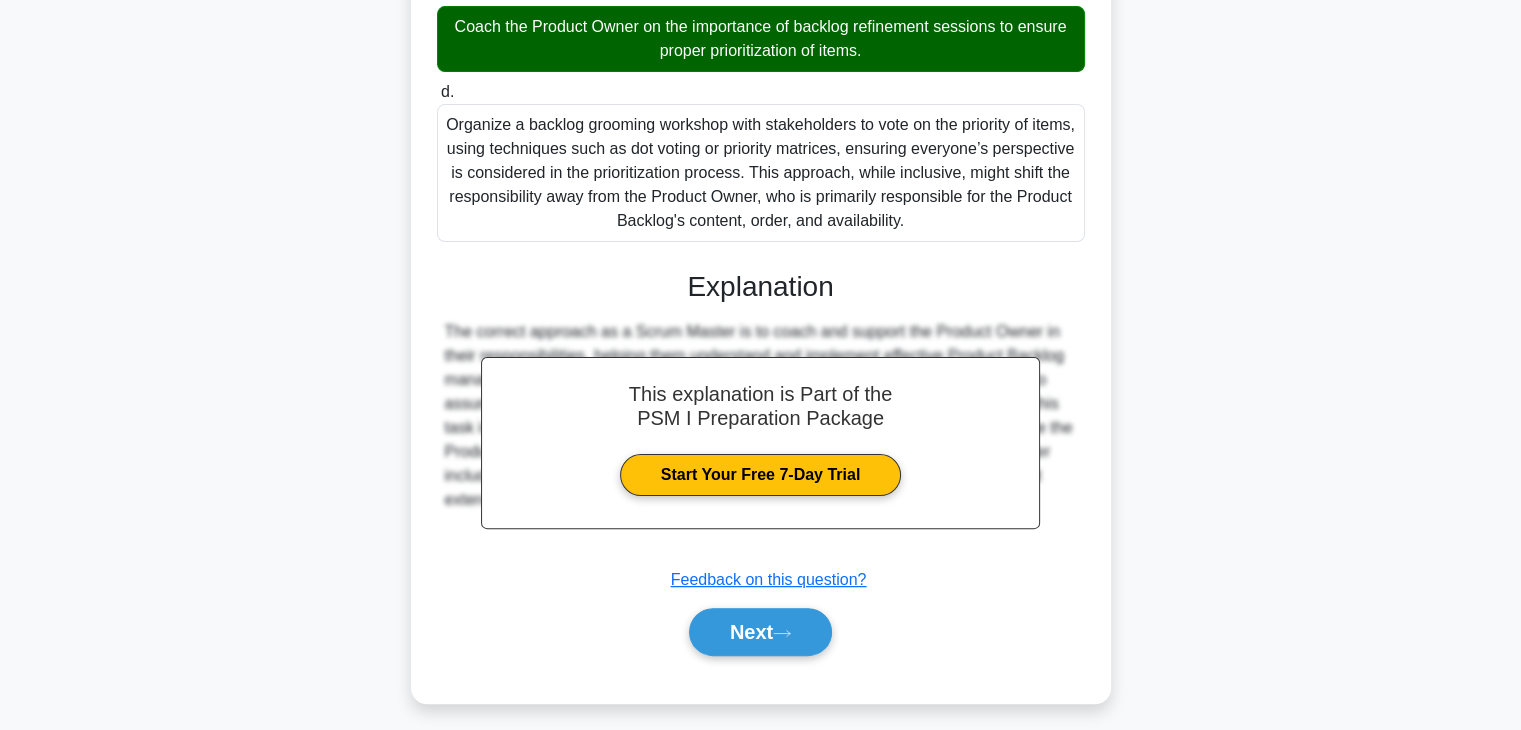 scroll, scrollTop: 454, scrollLeft: 0, axis: vertical 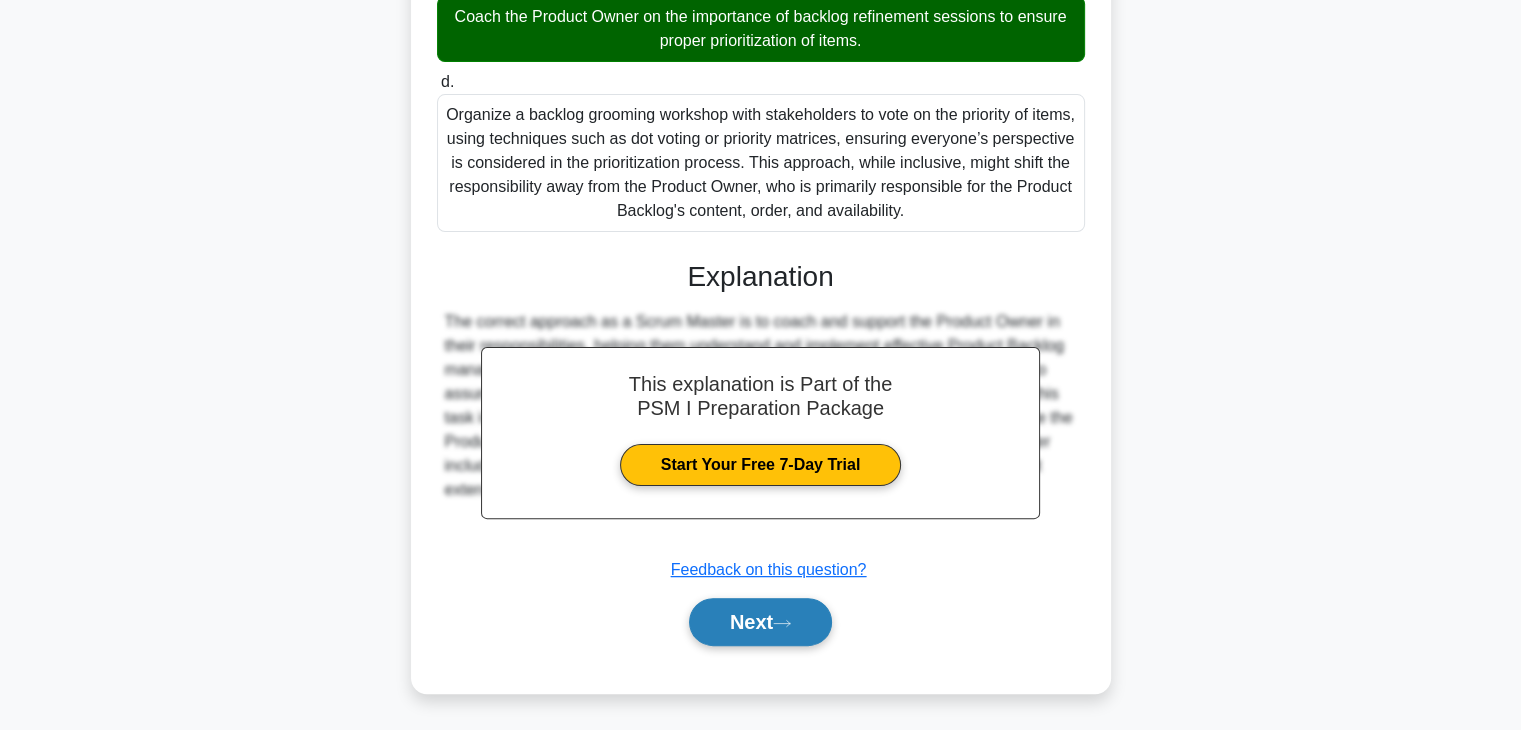 click on "Next" at bounding box center [760, 622] 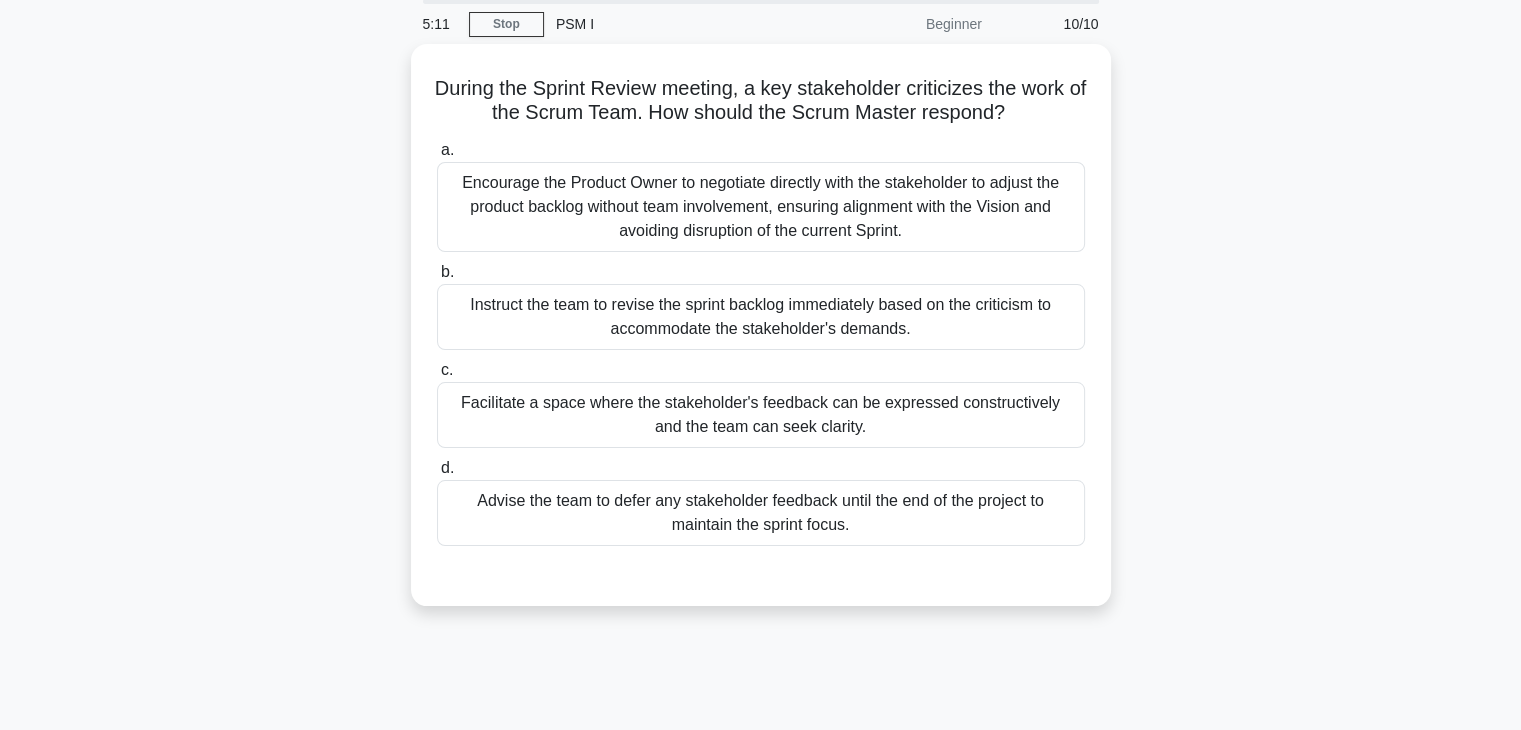scroll, scrollTop: 71, scrollLeft: 0, axis: vertical 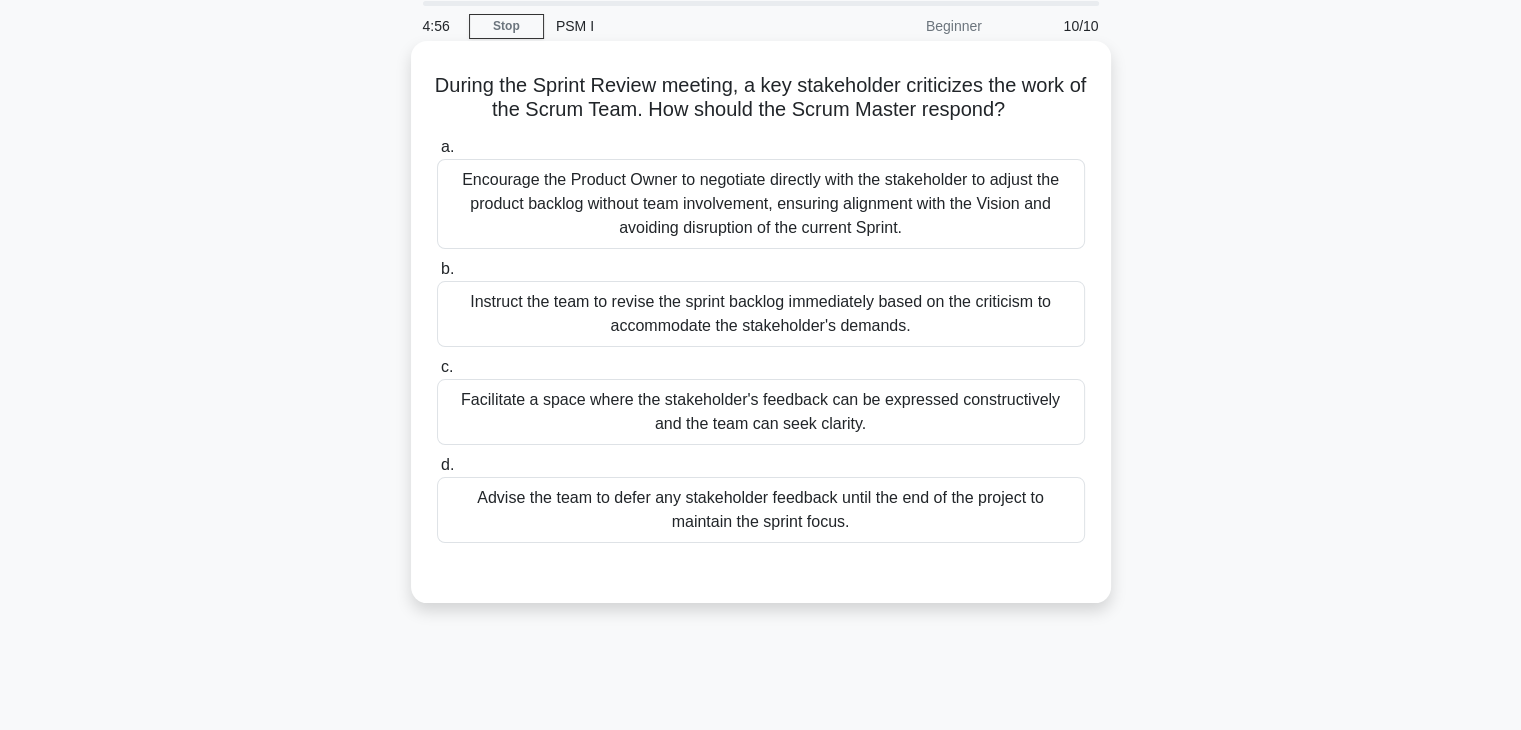 click on "Facilitate a space where the stakeholder's feedback can be expressed constructively and the team can seek clarity." at bounding box center (761, 412) 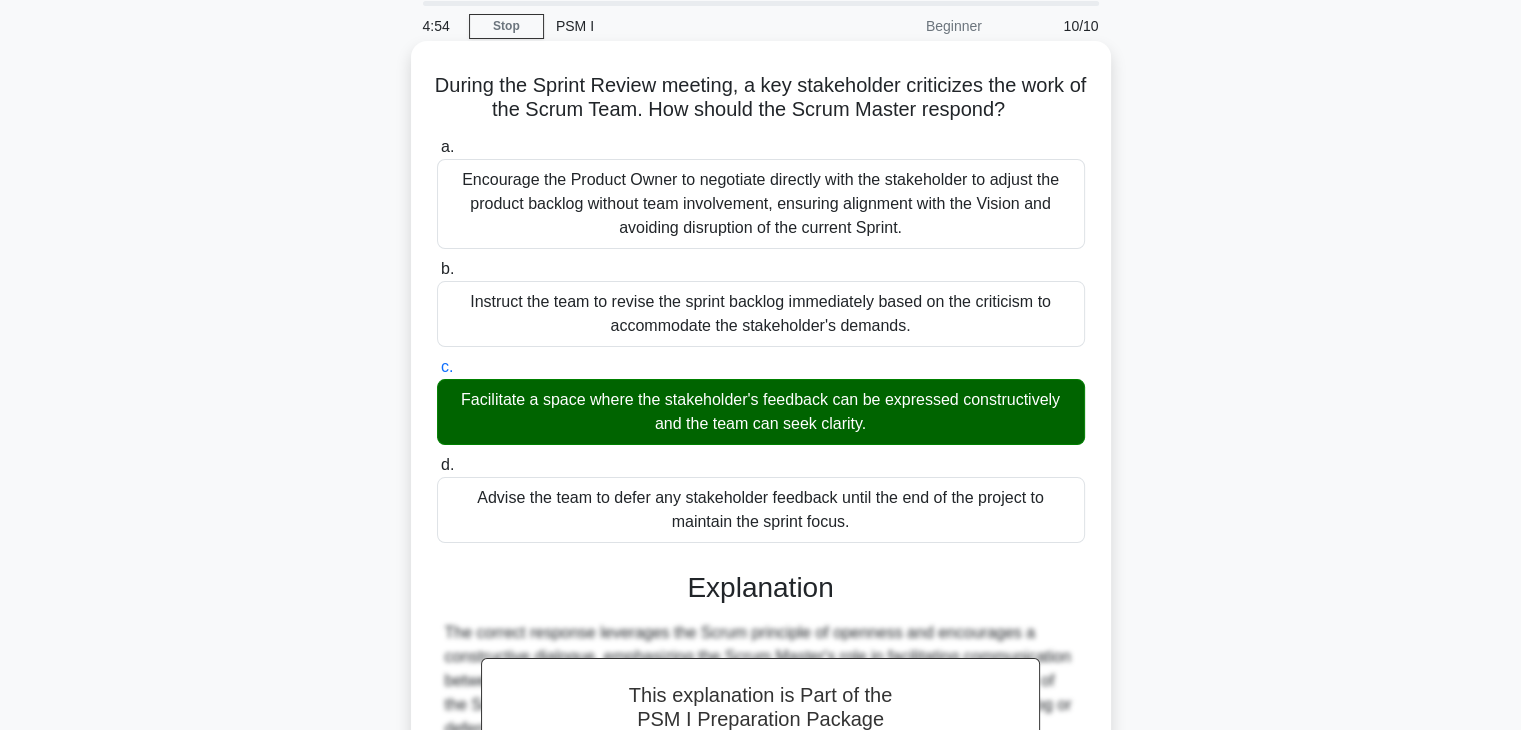 scroll, scrollTop: 406, scrollLeft: 0, axis: vertical 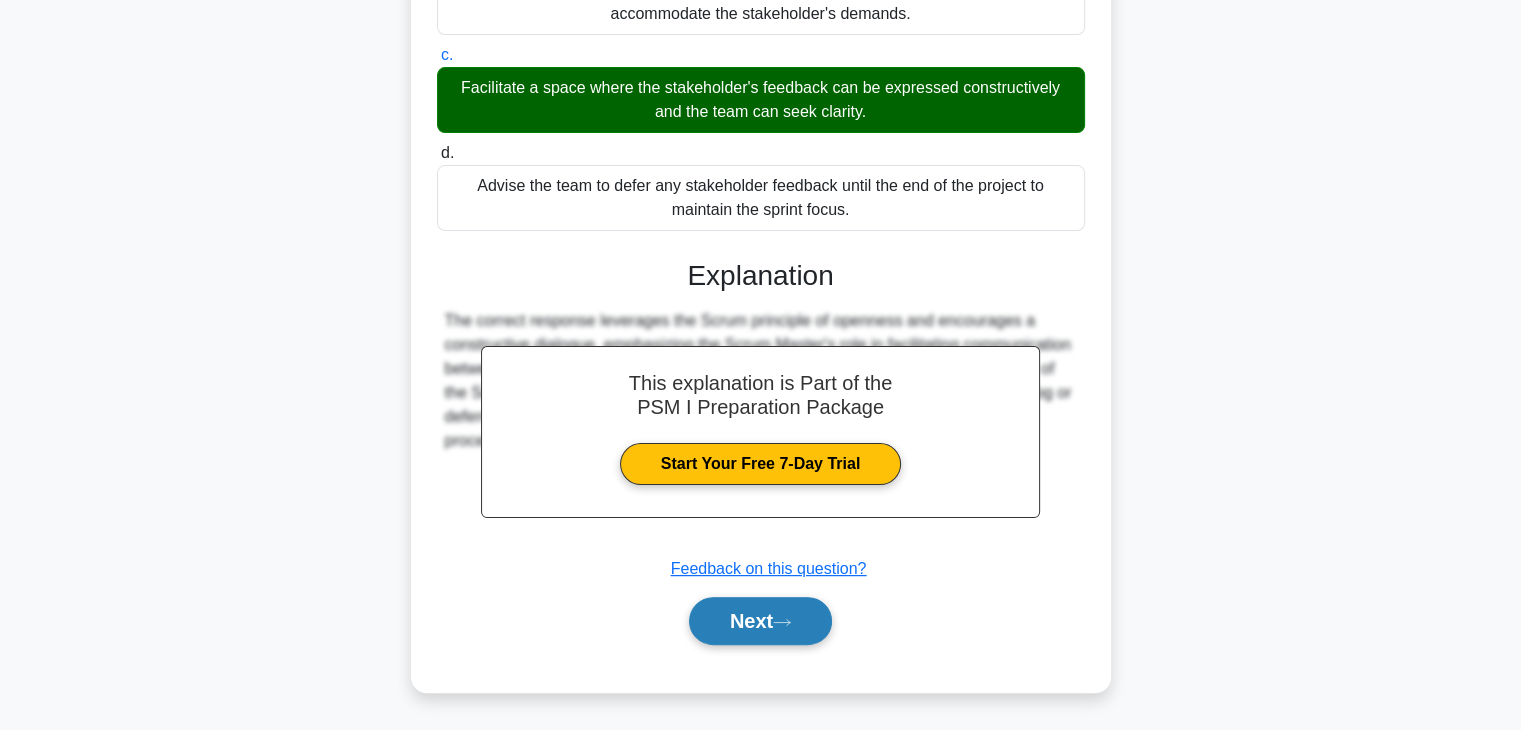 click on "Next" at bounding box center (760, 621) 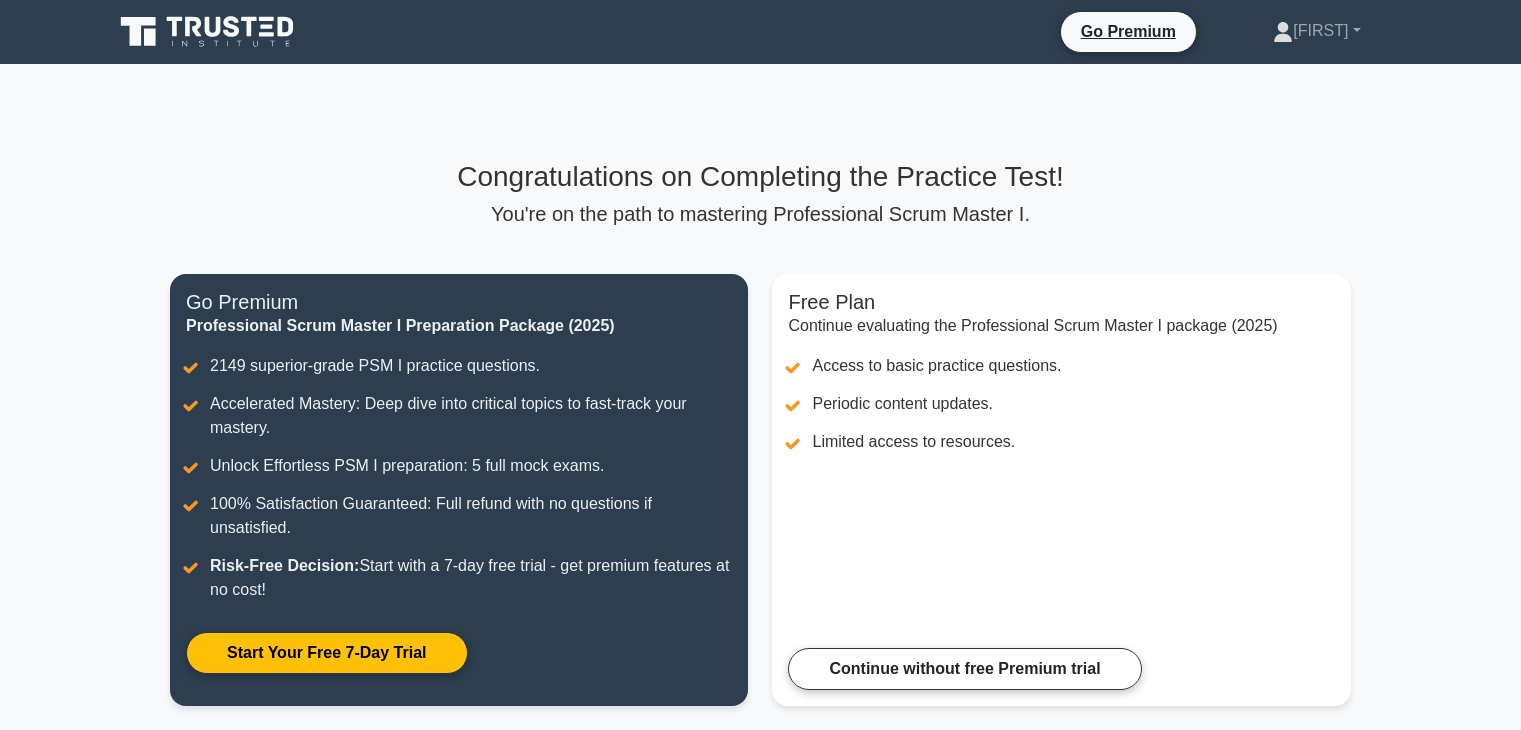 scroll, scrollTop: 0, scrollLeft: 0, axis: both 